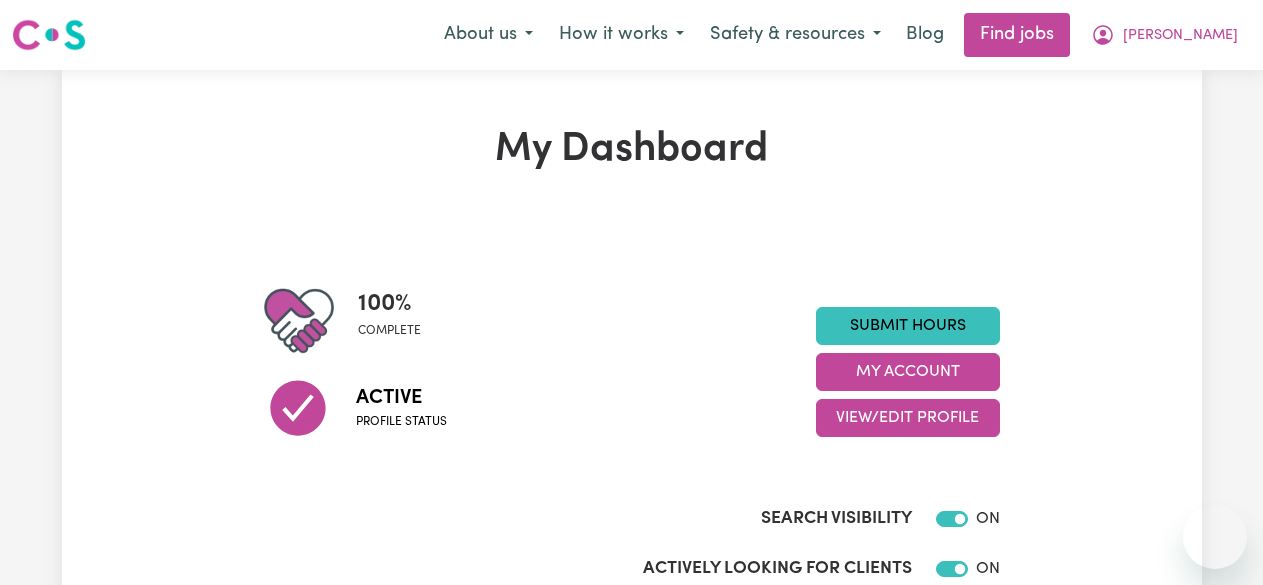 scroll, scrollTop: 0, scrollLeft: 0, axis: both 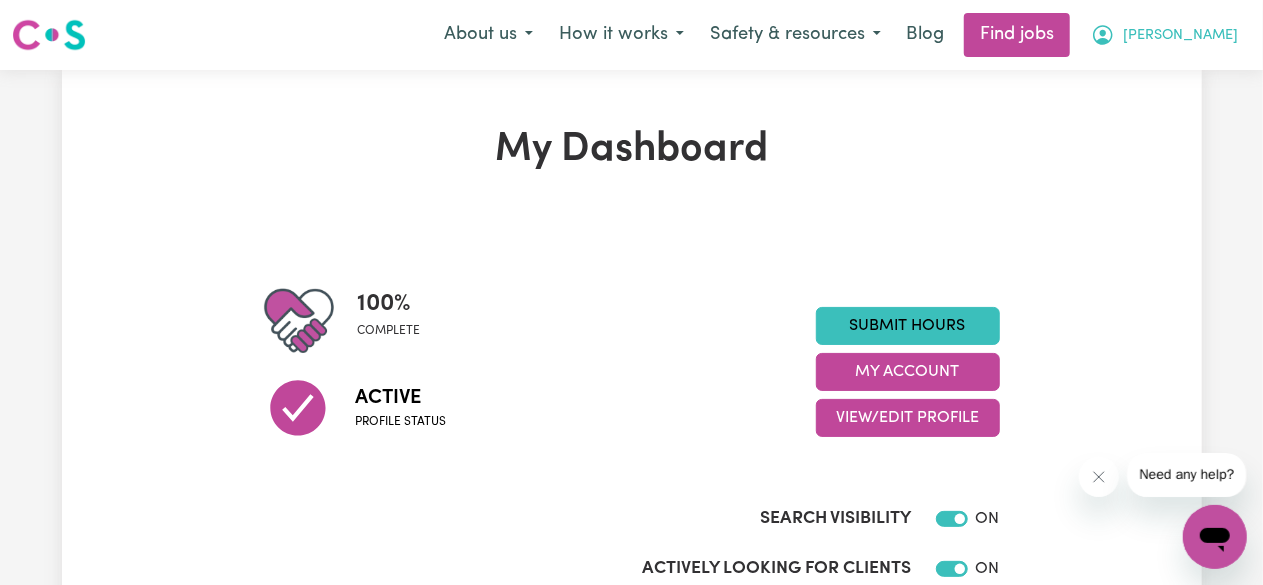 click on "[PERSON_NAME]" at bounding box center (1164, 35) 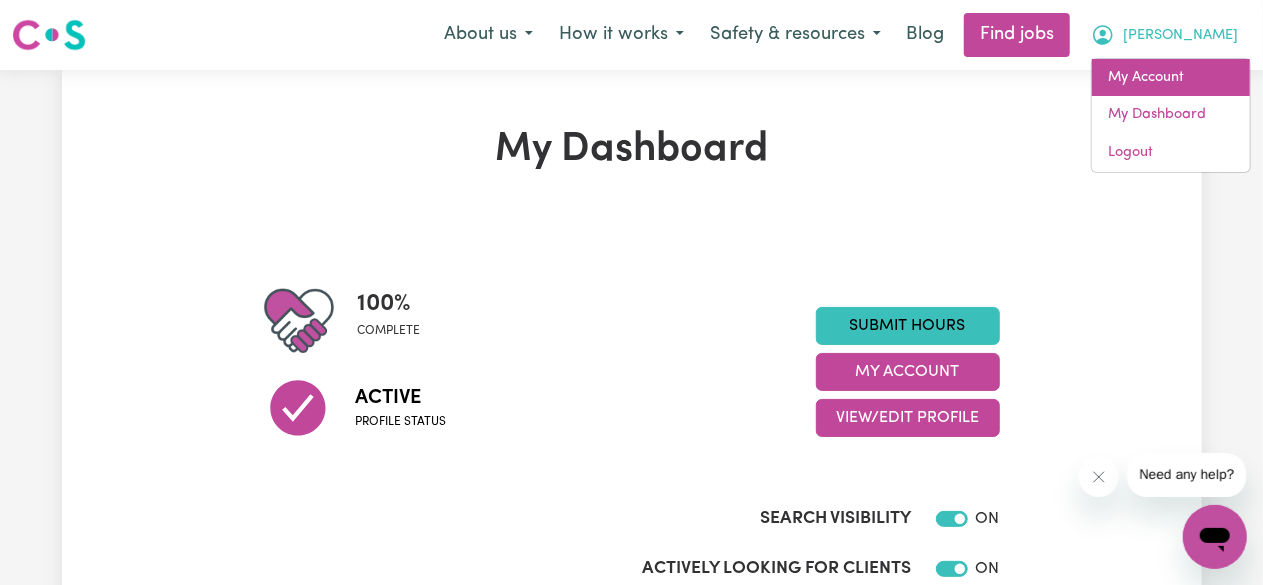 click on "My Account" at bounding box center (1171, 78) 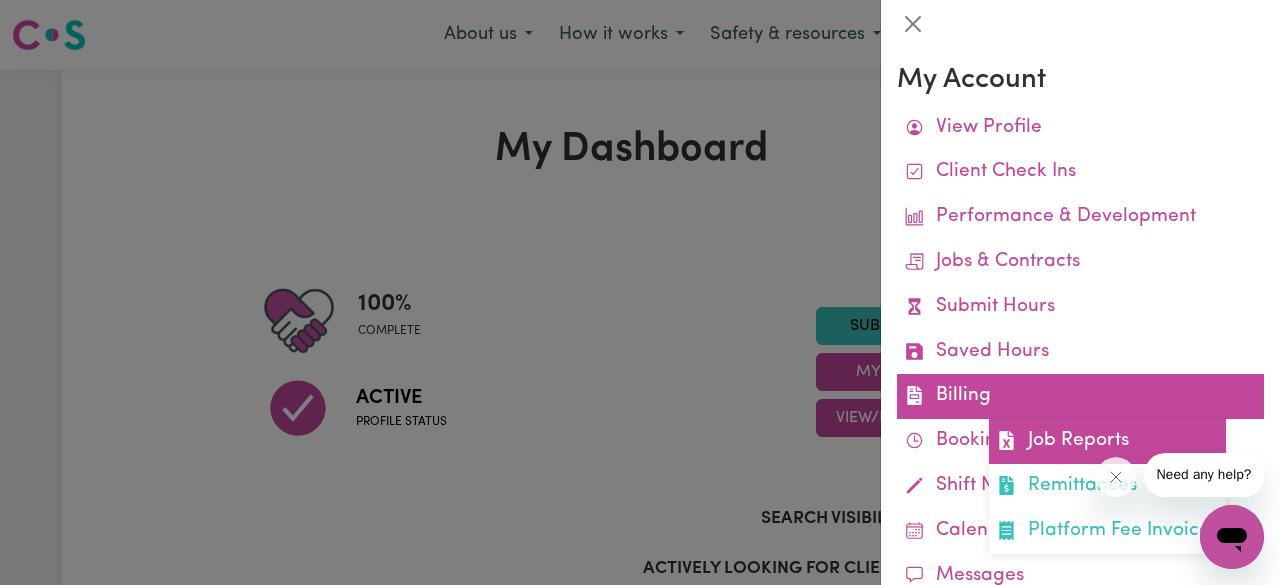click on "Job Reports" at bounding box center [1107, 441] 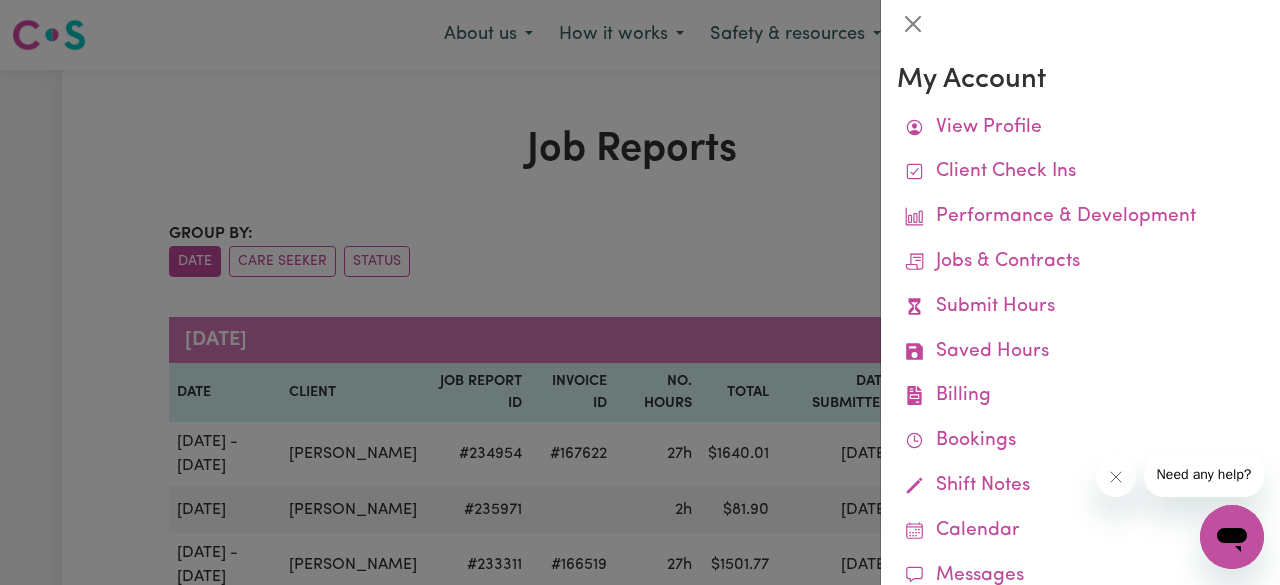 click at bounding box center (640, 292) 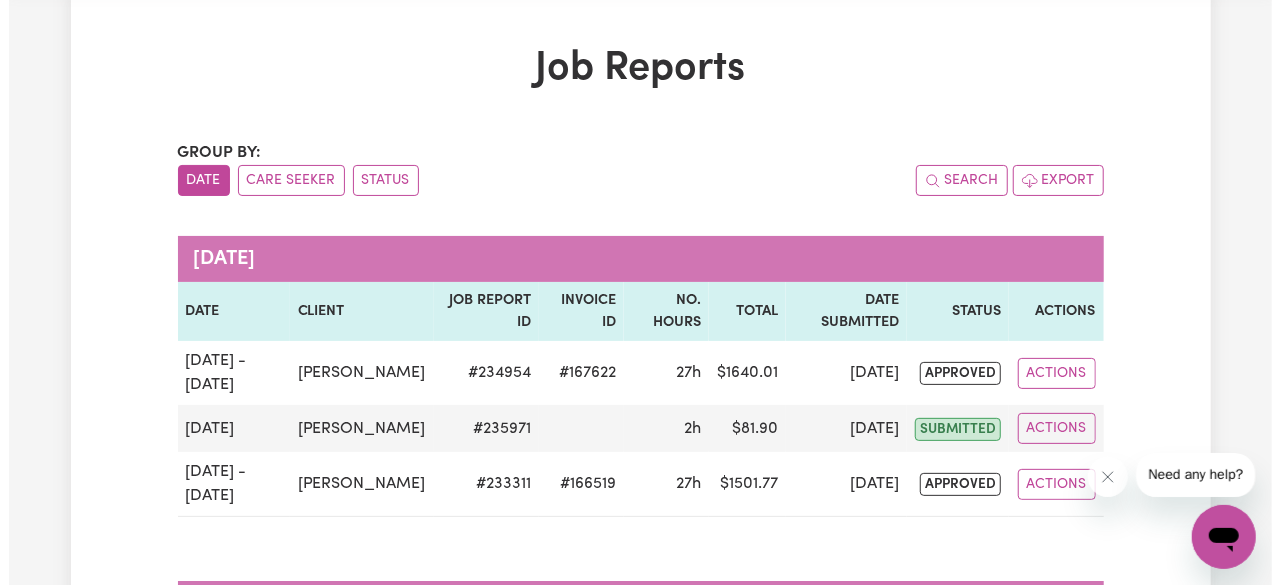 scroll, scrollTop: 101, scrollLeft: 0, axis: vertical 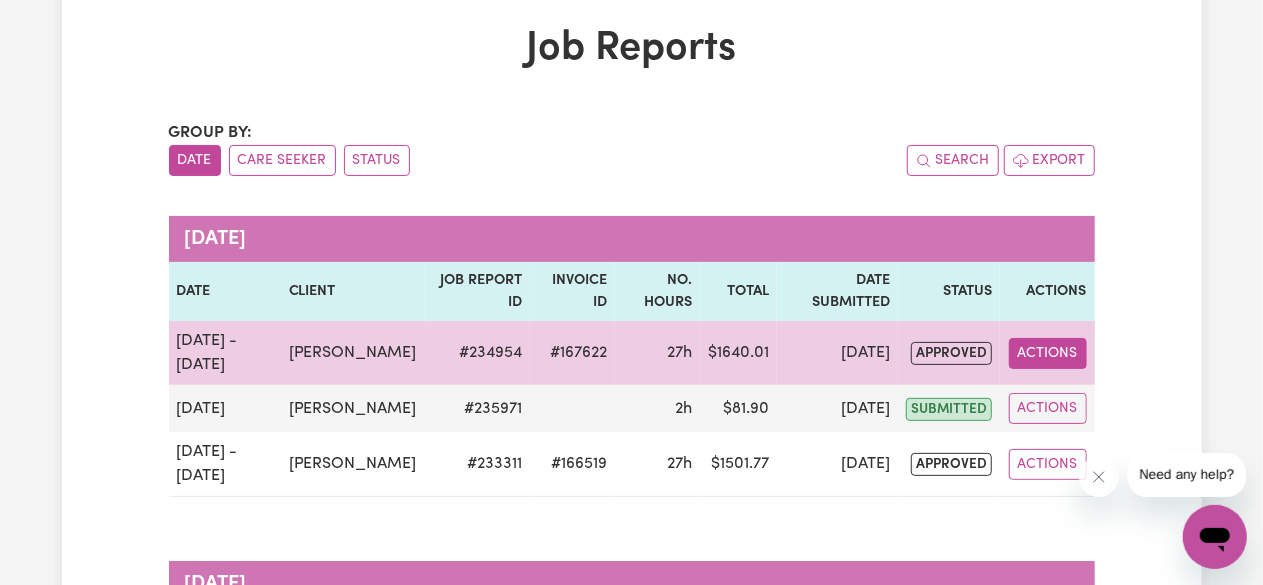 click on "Actions" at bounding box center (1048, 353) 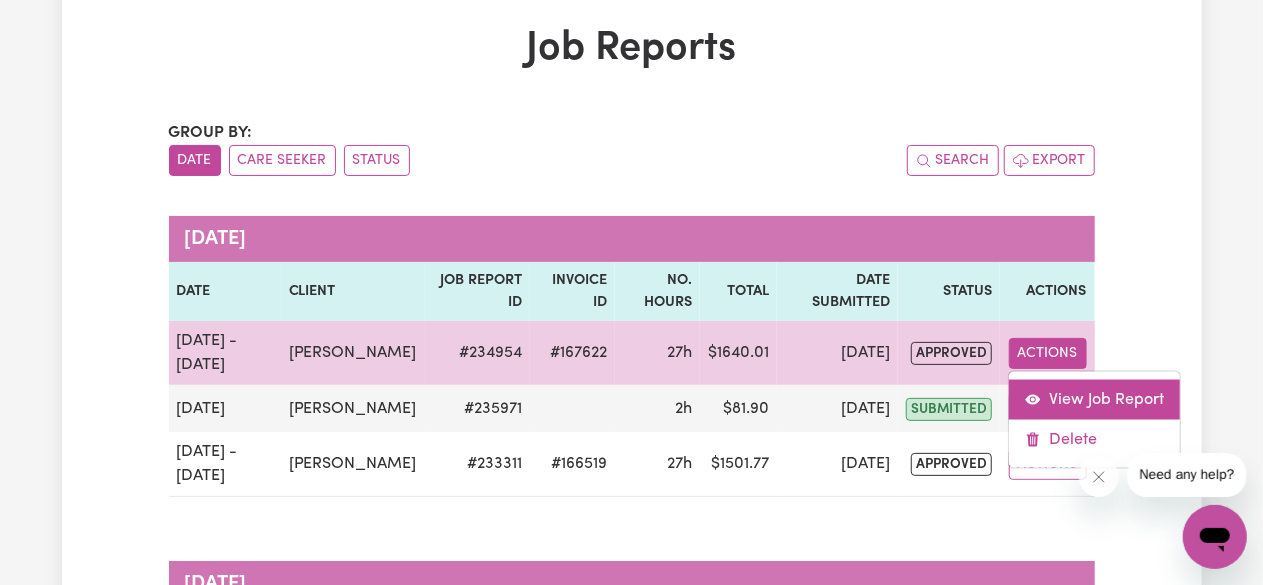 click on "View Job Report" at bounding box center (1094, 399) 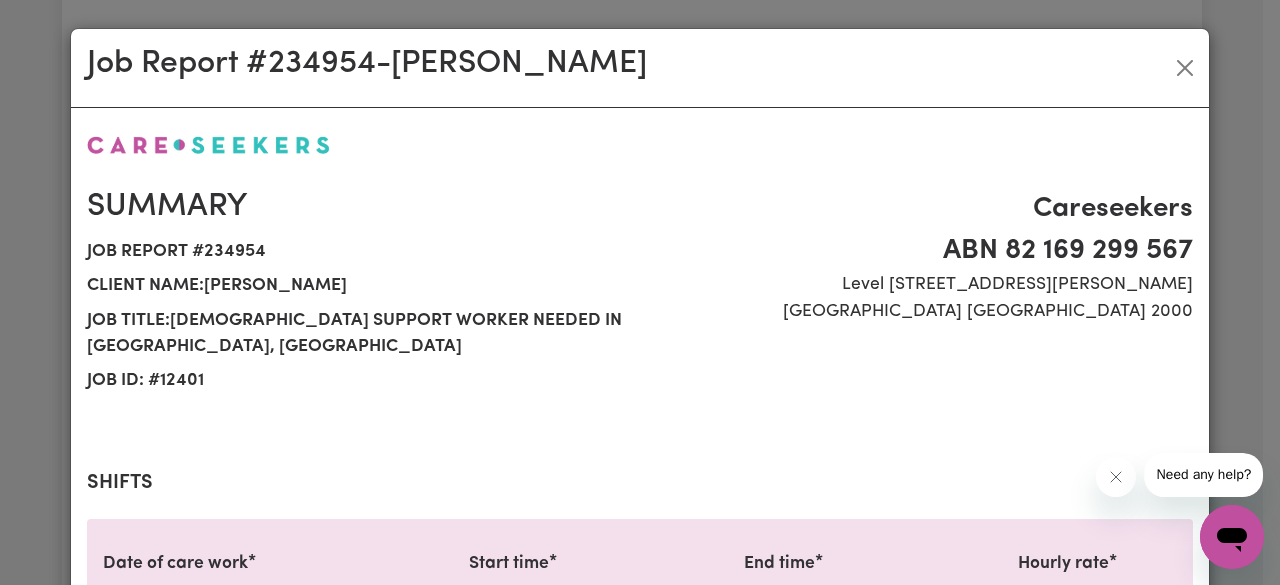 select on "41-Weekday" 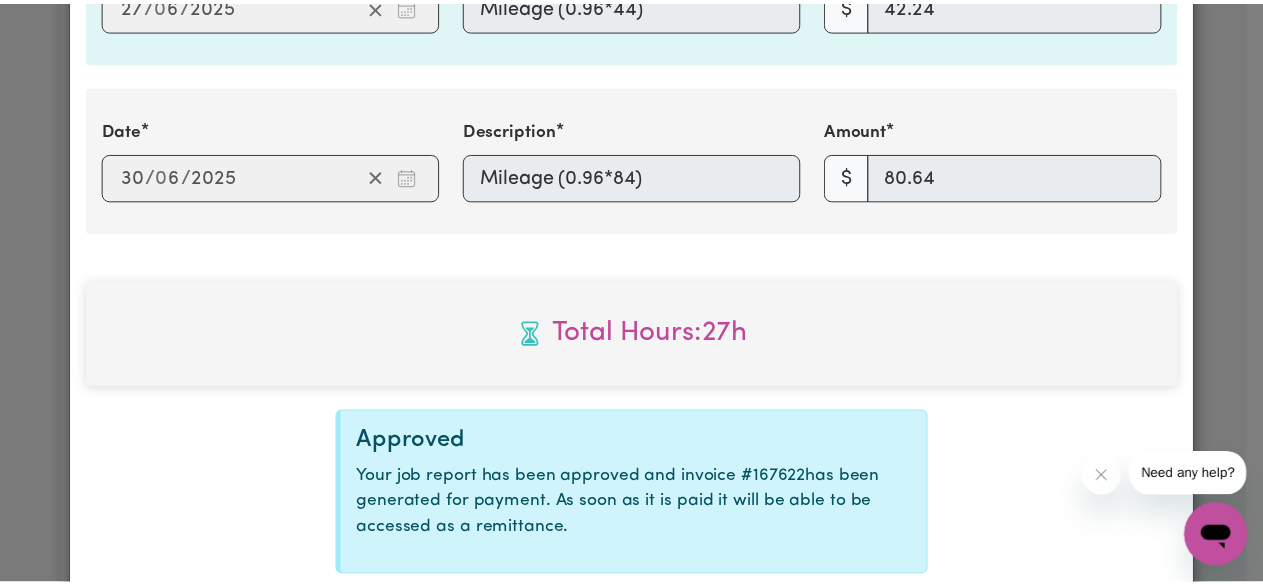 scroll, scrollTop: 4066, scrollLeft: 0, axis: vertical 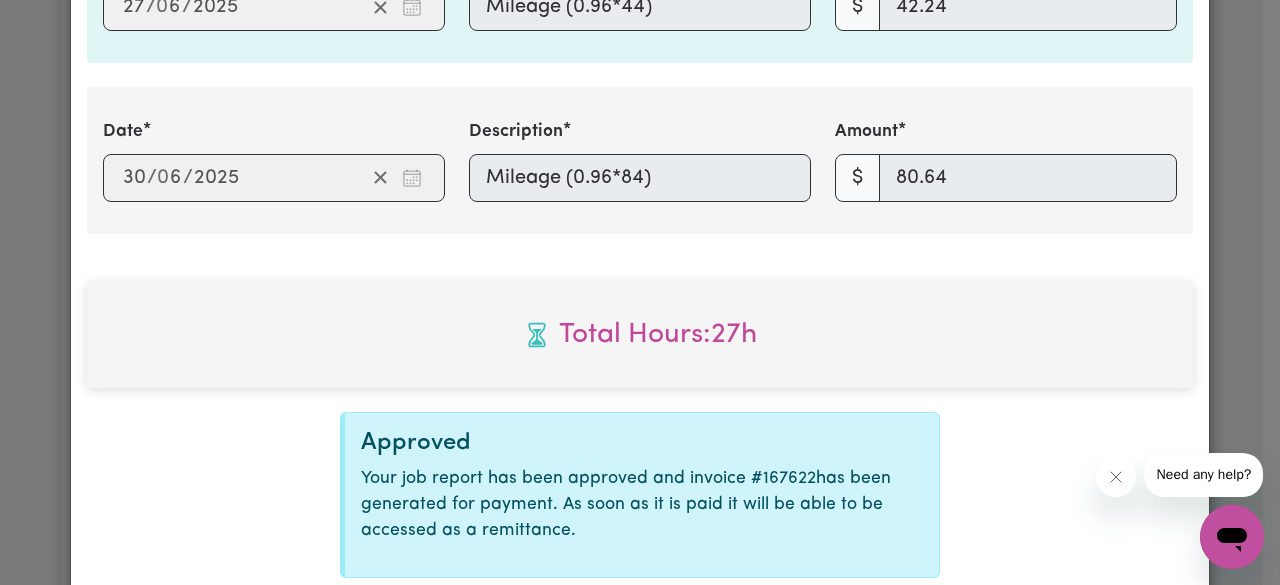 click on "Job Report # 234954  -  [PERSON_NAME] Summary Job report # 234954 Client name:  [PERSON_NAME] Job title:  [DEMOGRAPHIC_DATA] Support Worker Needed in [GEOGRAPHIC_DATA], [GEOGRAPHIC_DATA] Job ID: # 12401 Careseekers [GEOGRAPHIC_DATA] 82 169 299 [STREET_ADDRESS][PERSON_NAME] Shifts Date of care work [DATE] 16 / 0 6 / 2025 Start time 09:00 9 : 0 0   am pm End time 12:00 12 : 0 0   am pm Hourly rate Select rate... $41.00 (Weekday) $15.00 (Overnight) Total hours:  3h  Date of care work [DATE] 17 / 0 6 / 2025 Start time 09:00 9 : 0 0   am pm End time 12:00 12 : 0 0   am pm Hourly rate Select rate... $41.00 (Weekday) $15.00 (Overnight) Total hours:  3h  Date of care work [DATE] 19 / 0 6 / 2025 Start time 09:00 9 : 0 0   am pm End time 12:00 12 : 0 0   am pm Hourly rate Select rate... $41.00 (Weekday) $15.00 (Overnight) Total hours:  3h  Date of care work [DATE] 23 / 0 6 / 2025 Start time 09:00 9 : 0 0   am pm End time 12:00 12 : 0 0   am pm Hourly rate Select rate... $41.00 (Weekday) $15.00 (Overnight) Total hours:  3h  Date of care work /" at bounding box center [640, 292] 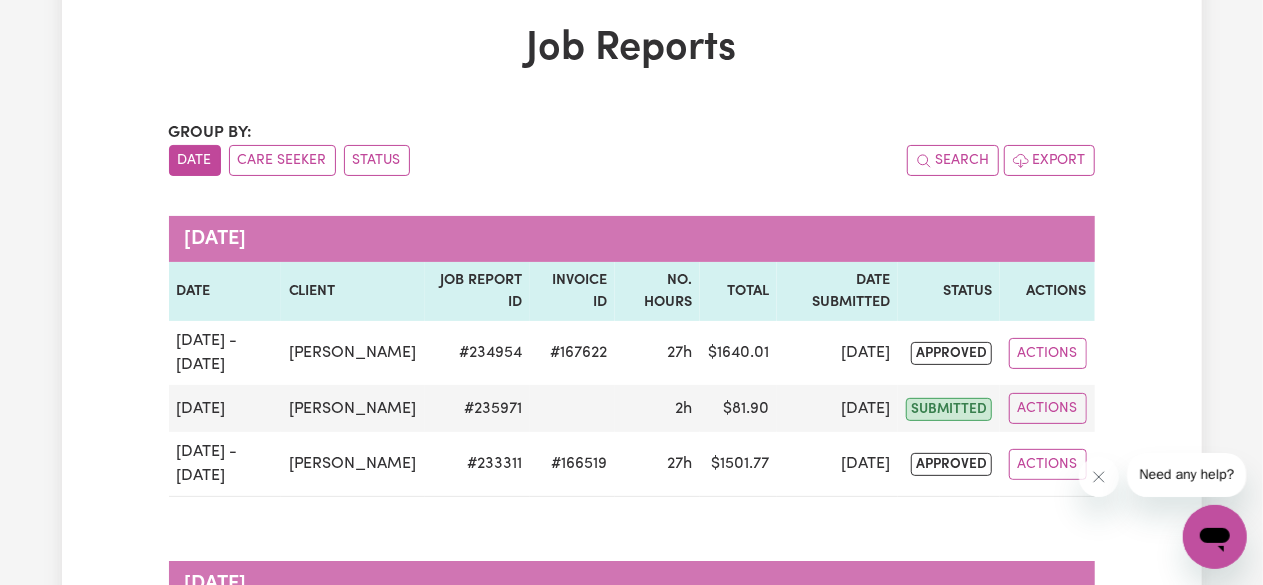 scroll, scrollTop: 0, scrollLeft: 0, axis: both 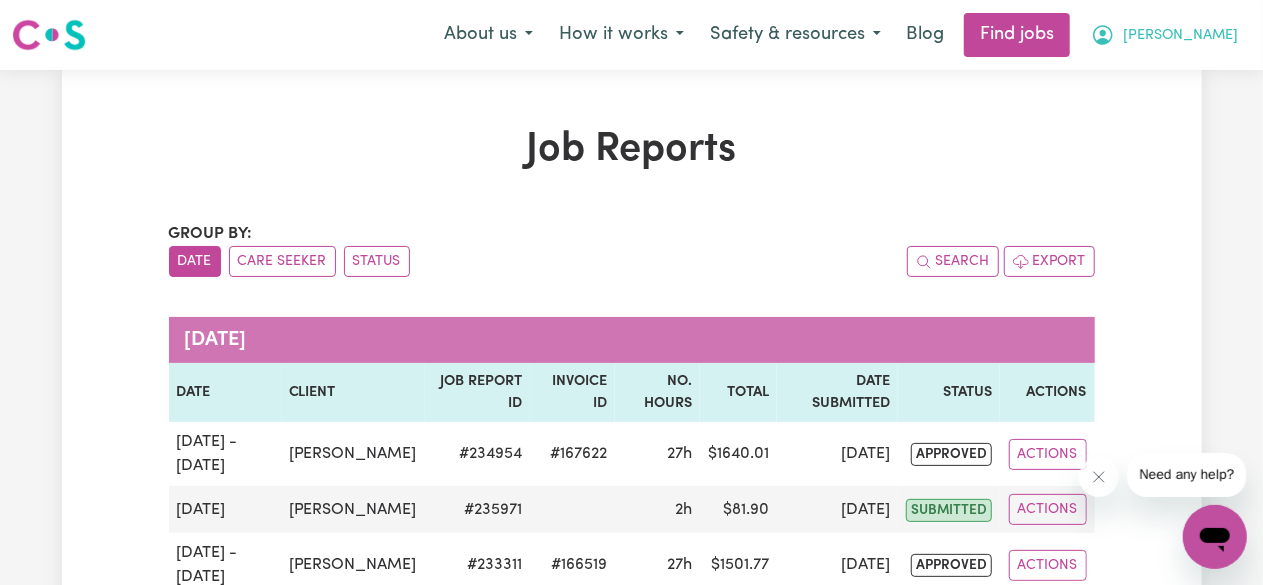click on "[PERSON_NAME]" at bounding box center (1164, 35) 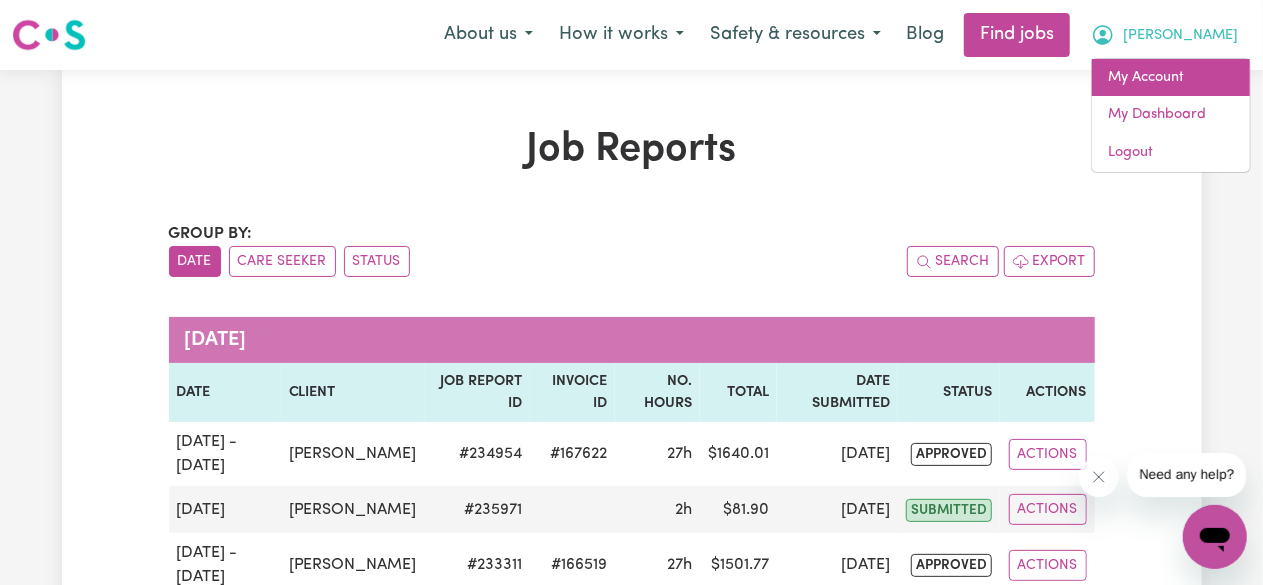 click on "My Account" at bounding box center (1171, 78) 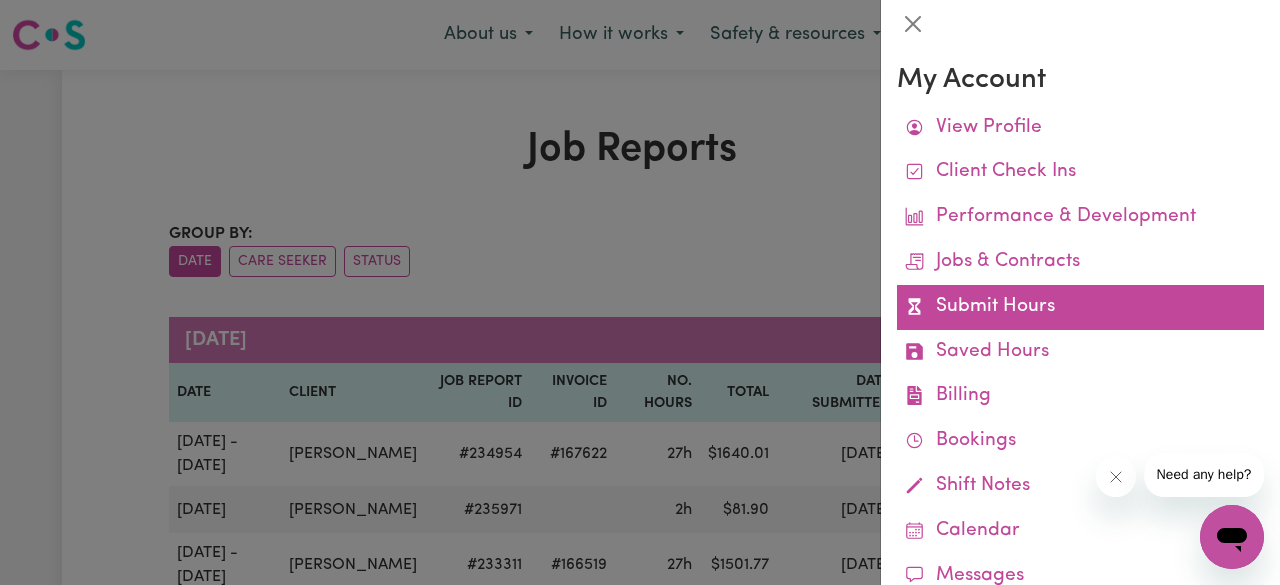 click on "Submit Hours" at bounding box center (1080, 307) 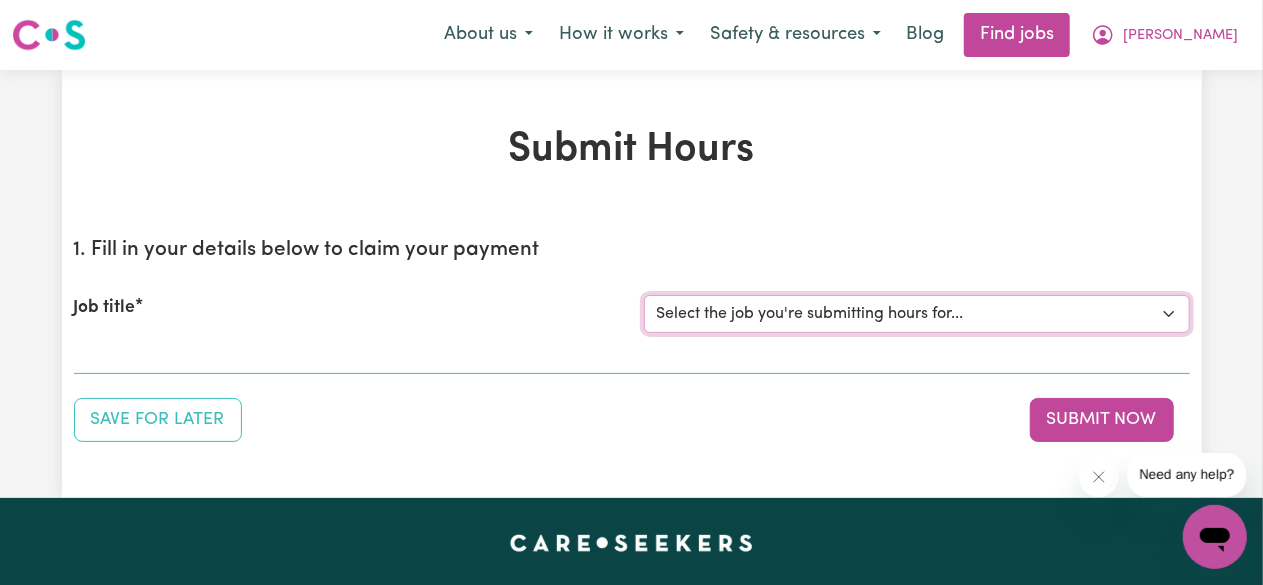 click on "Select the job you're submitting hours for... [[PERSON_NAME]] [DEMOGRAPHIC_DATA] Support Worker Needed In [GEOGRAPHIC_DATA], [GEOGRAPHIC_DATA] [[PERSON_NAME]] Support Worker Needed In [GEOGRAPHIC_DATA], [GEOGRAPHIC_DATA] [[GEOGRAPHIC_DATA][PERSON_NAME]] [DEMOGRAPHIC_DATA] Support Worker Needed in [GEOGRAPHIC_DATA], [GEOGRAPHIC_DATA]" at bounding box center (917, 314) 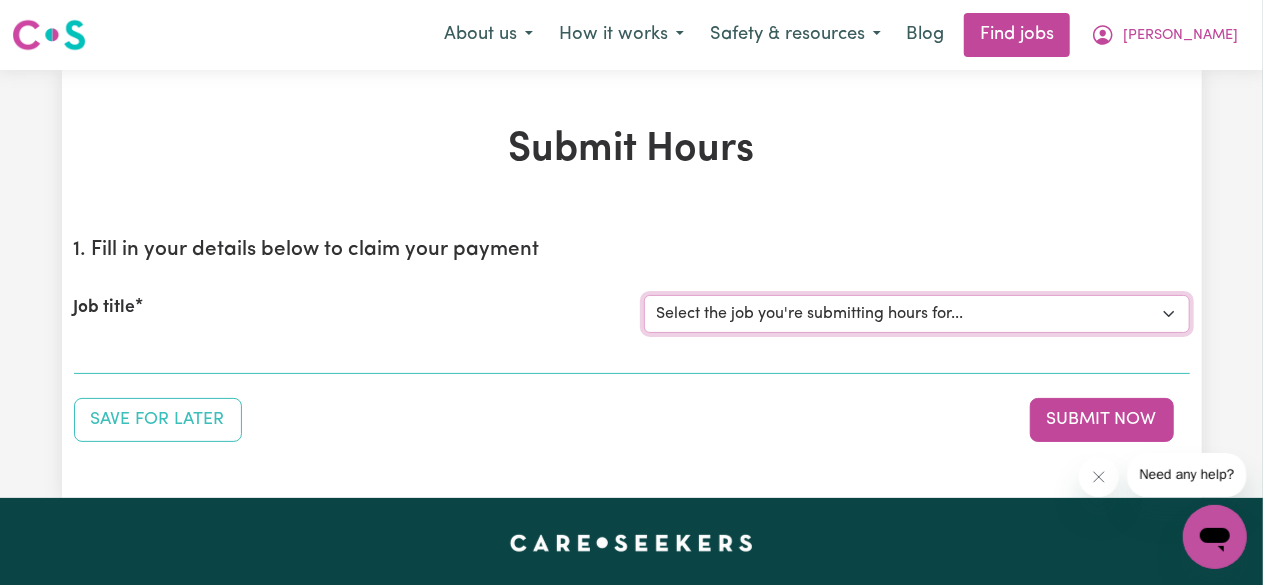 select on "12401" 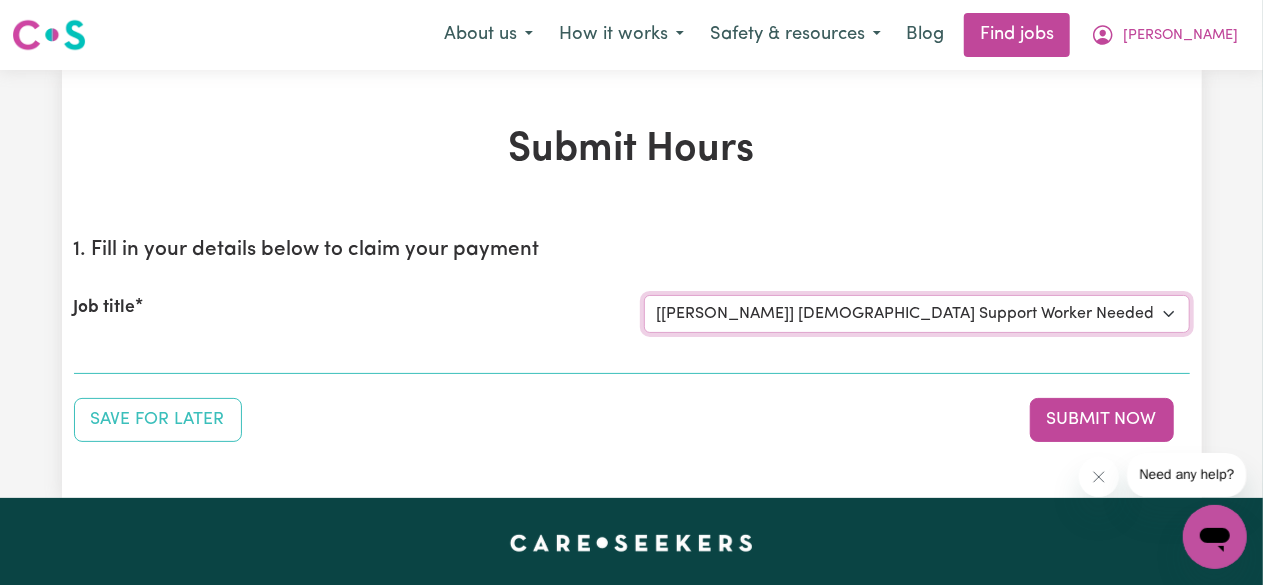 click on "Select the job you're submitting hours for... [[PERSON_NAME]] [DEMOGRAPHIC_DATA] Support Worker Needed In [GEOGRAPHIC_DATA], [GEOGRAPHIC_DATA] [[PERSON_NAME]] Support Worker Needed In [GEOGRAPHIC_DATA], [GEOGRAPHIC_DATA] [[GEOGRAPHIC_DATA][PERSON_NAME]] [DEMOGRAPHIC_DATA] Support Worker Needed in [GEOGRAPHIC_DATA], [GEOGRAPHIC_DATA]" at bounding box center [917, 314] 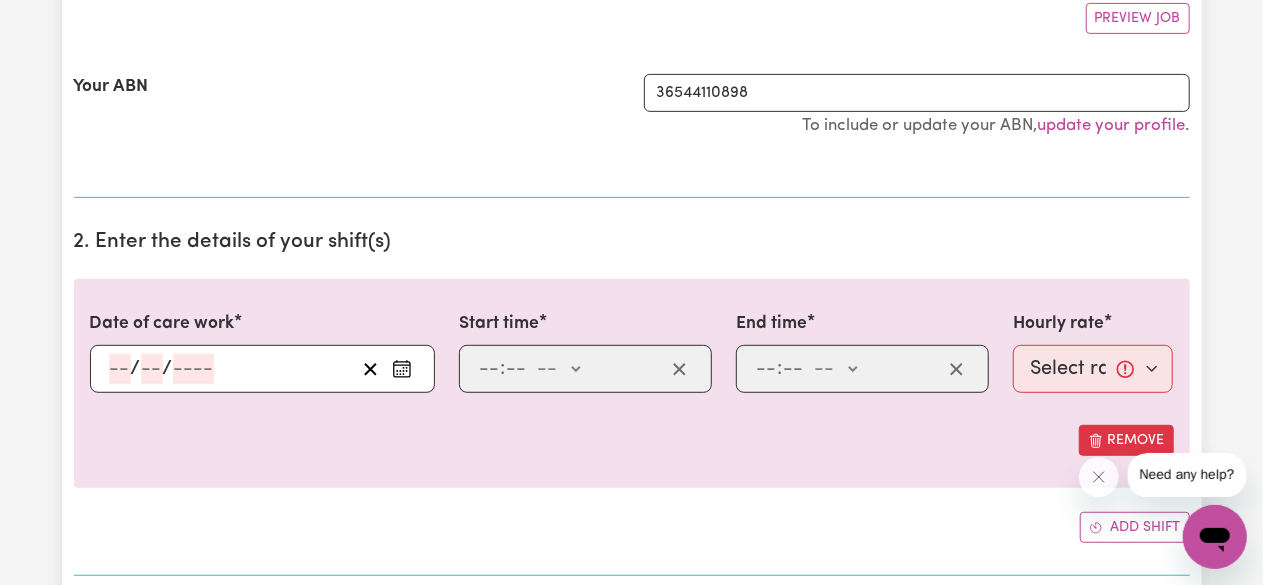 scroll, scrollTop: 391, scrollLeft: 0, axis: vertical 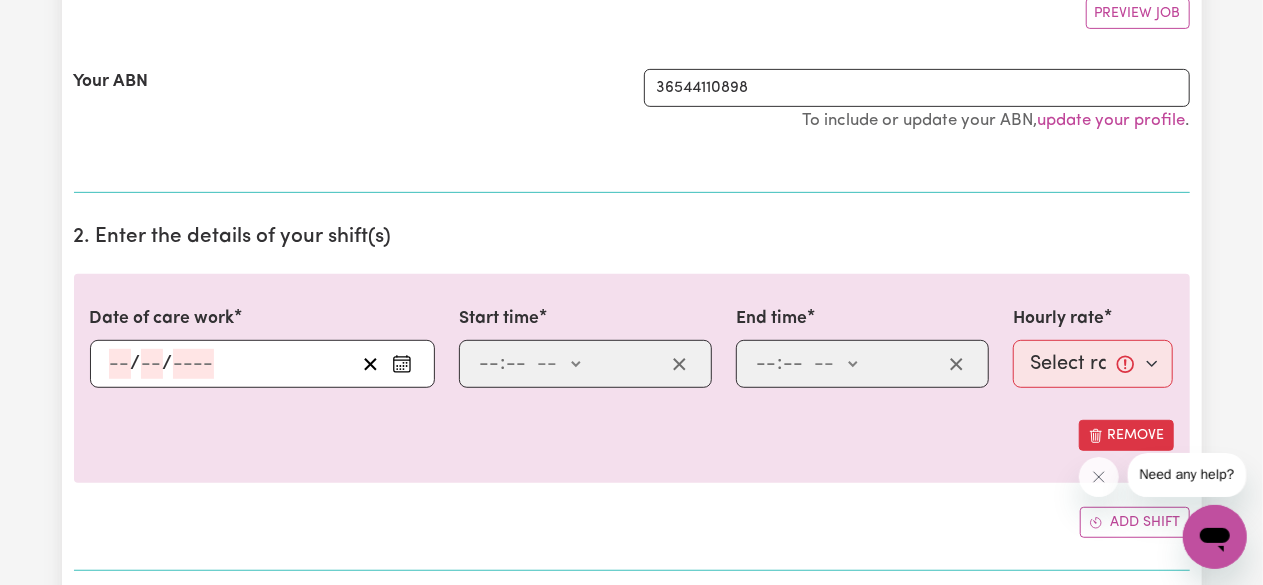 click 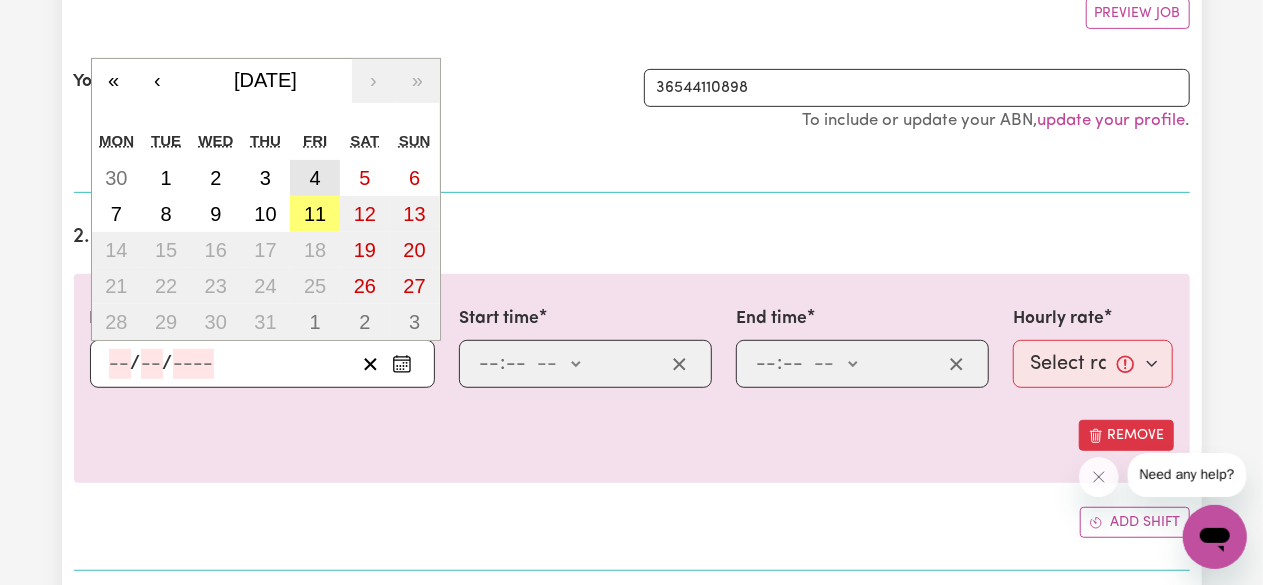 click on "4" at bounding box center [315, 178] 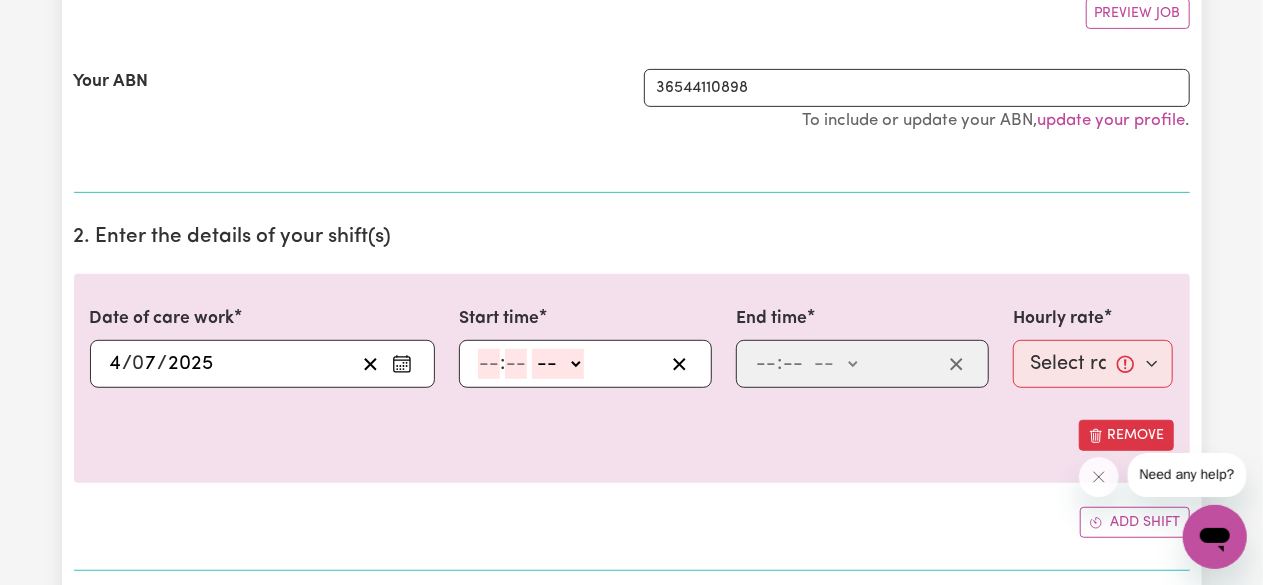 click 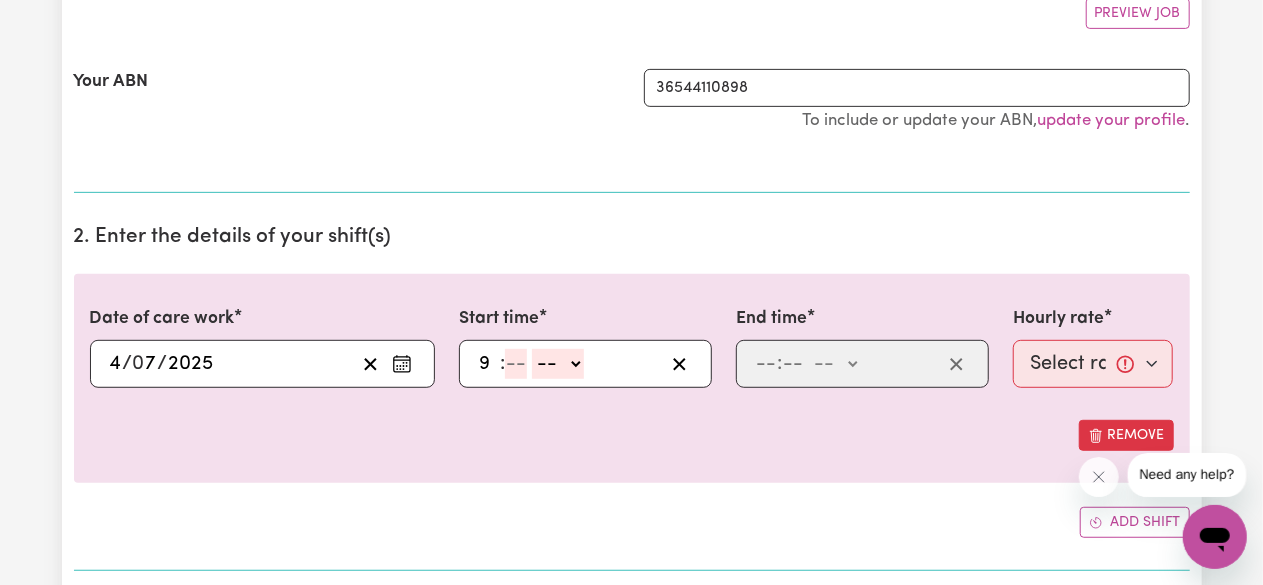 type on "9" 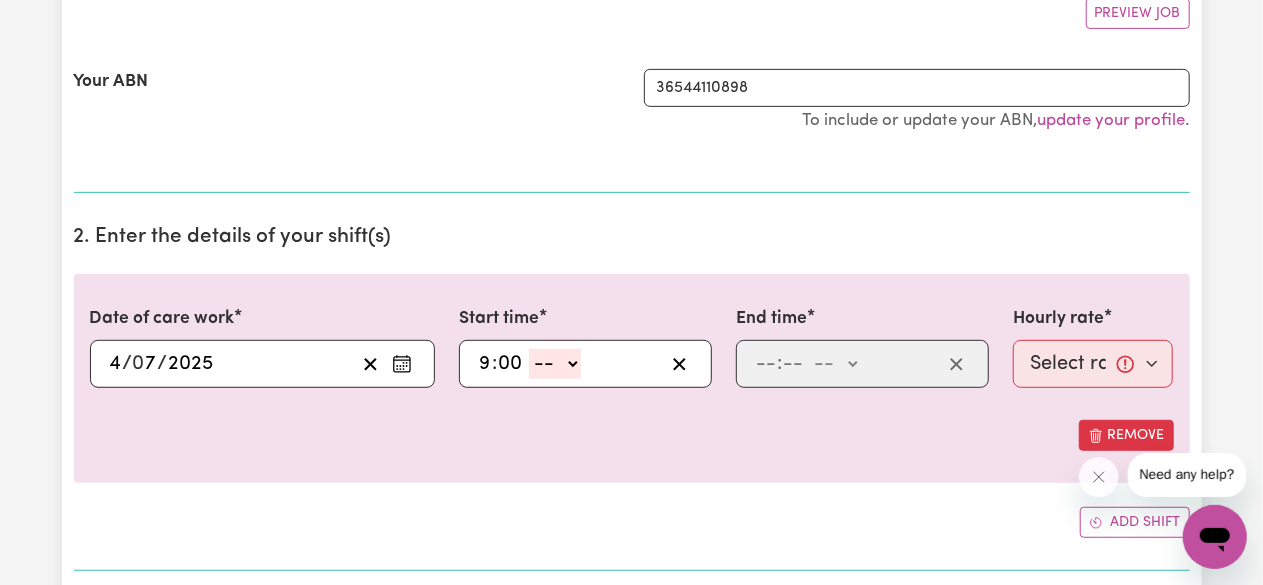 type on "00" 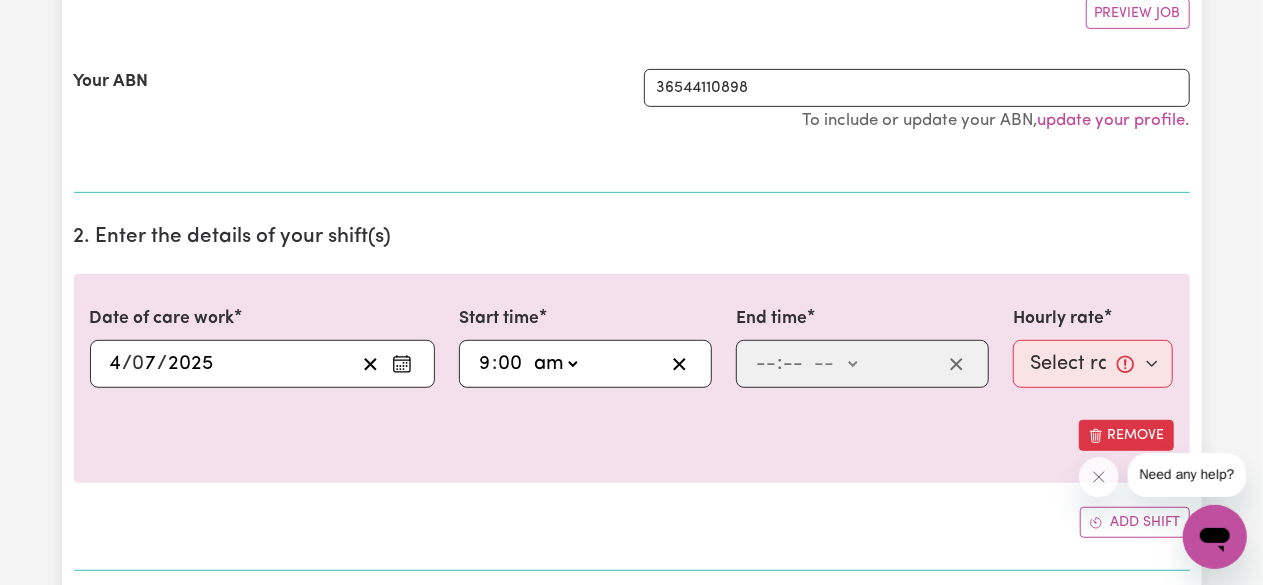 click on "-- am pm" 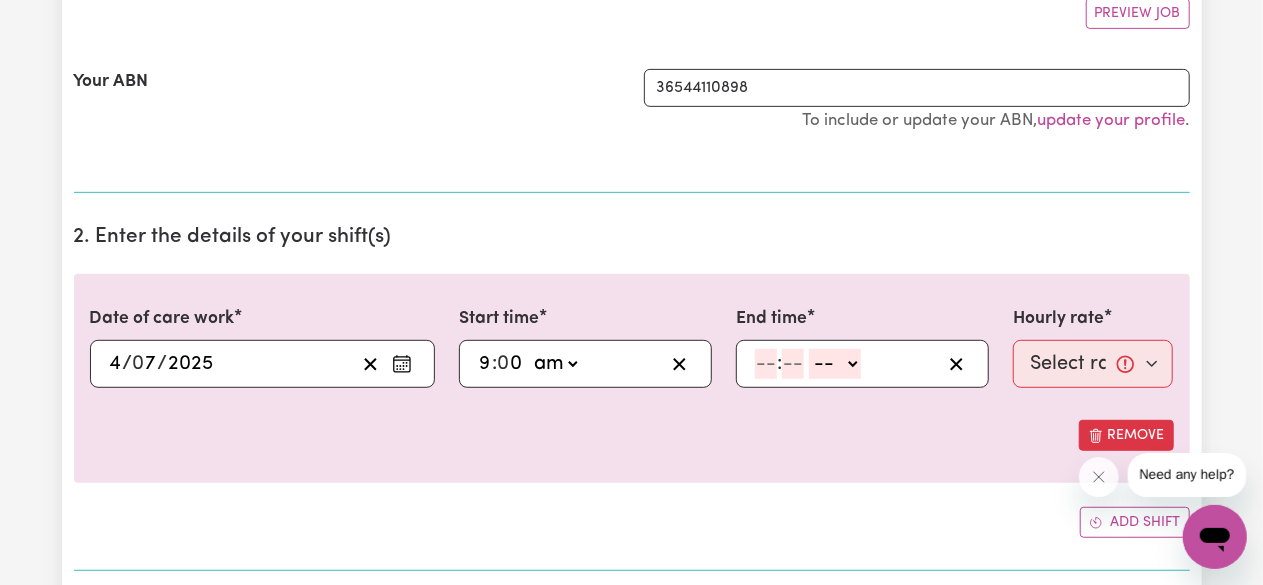 click 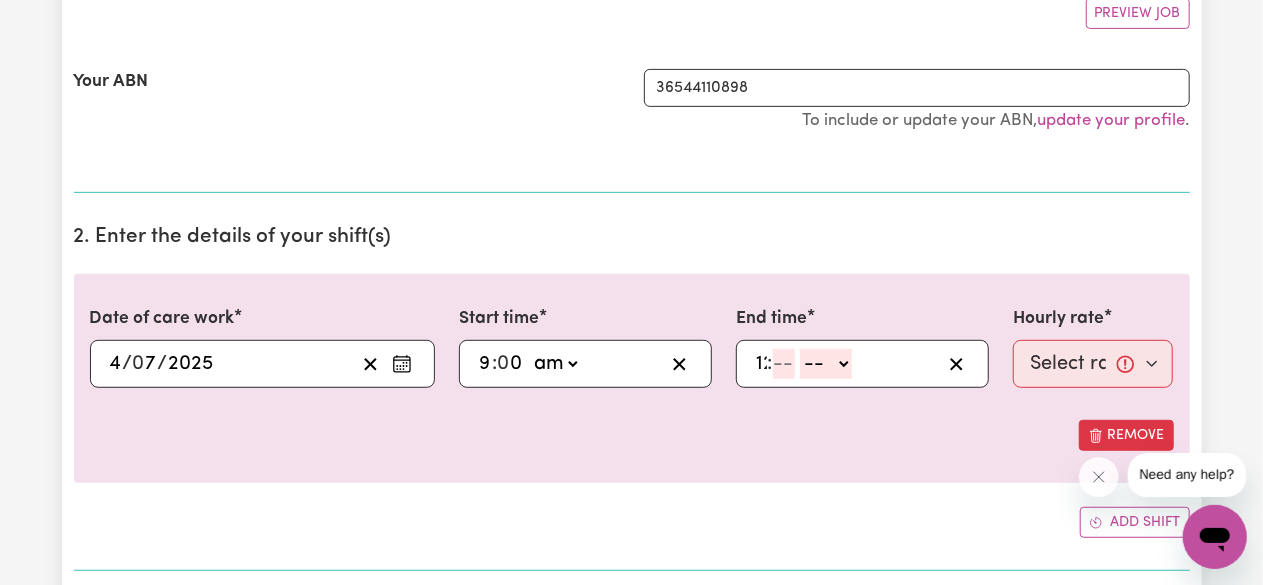 type on "12" 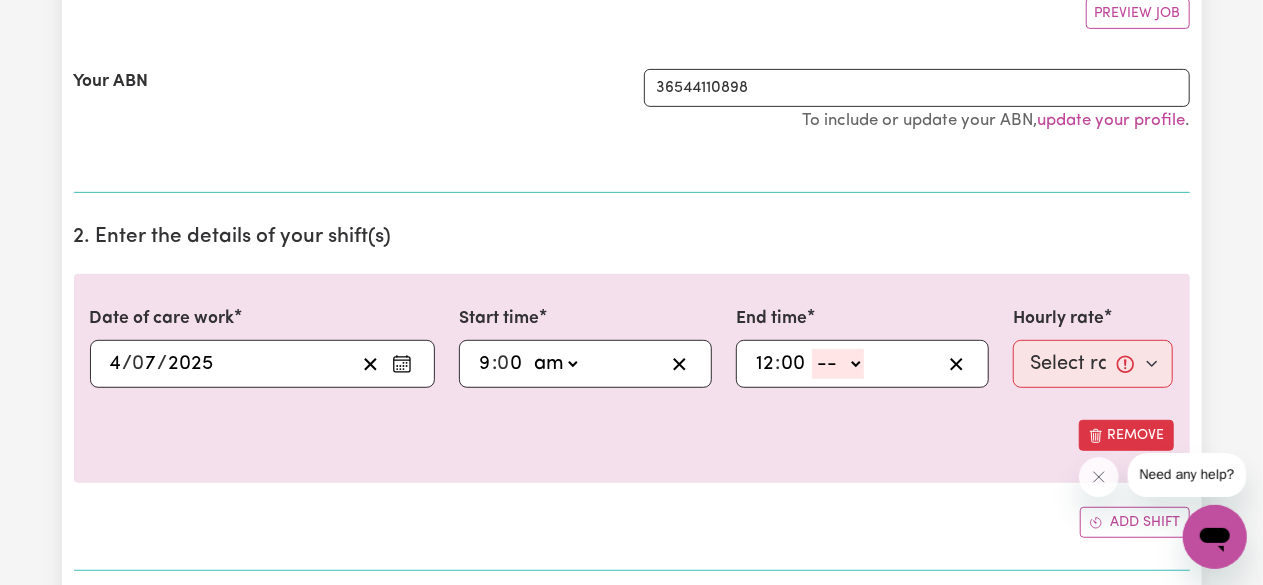 type on "00" 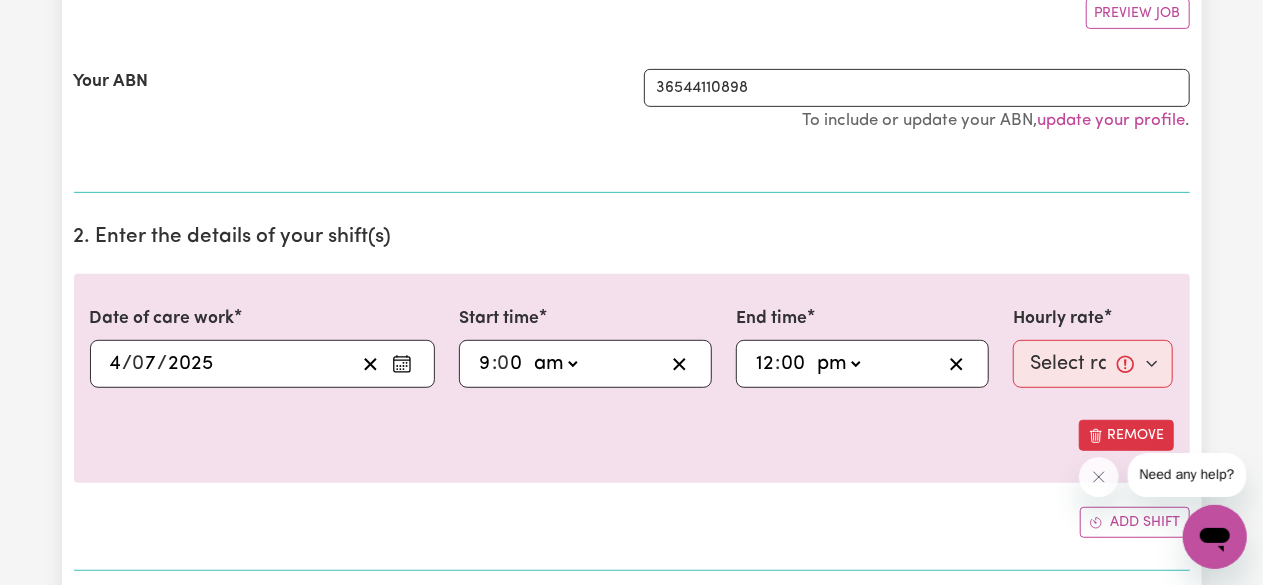 click on "-- am pm" 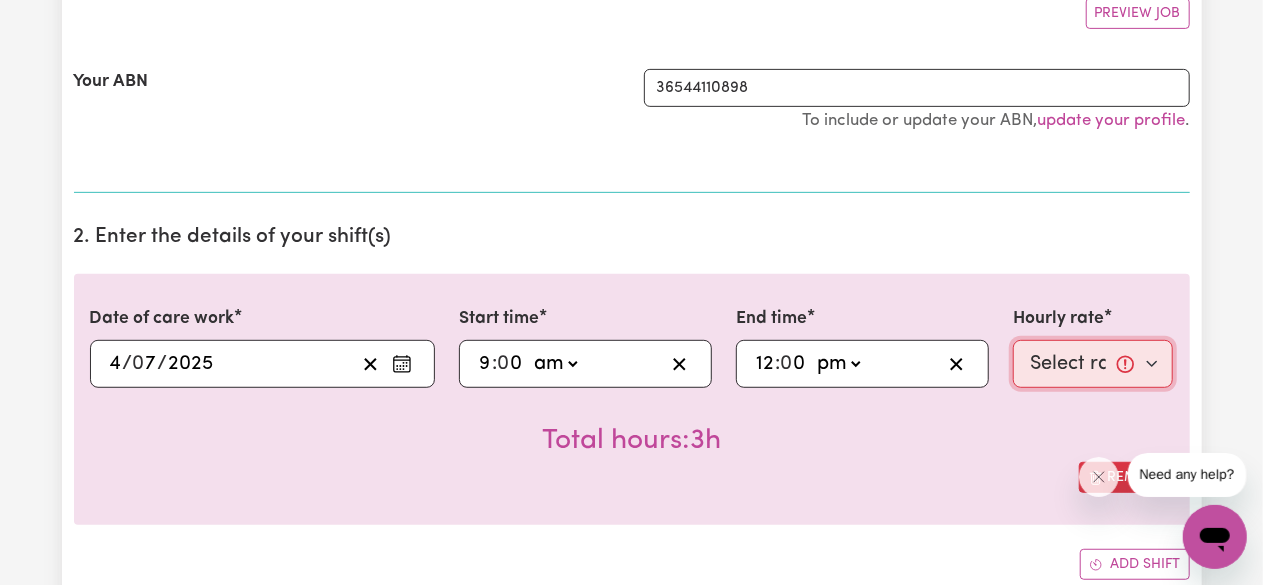 click on "Select rate... $41.00 (Weekday) $15.00 (Overnight)" at bounding box center [1093, 364] 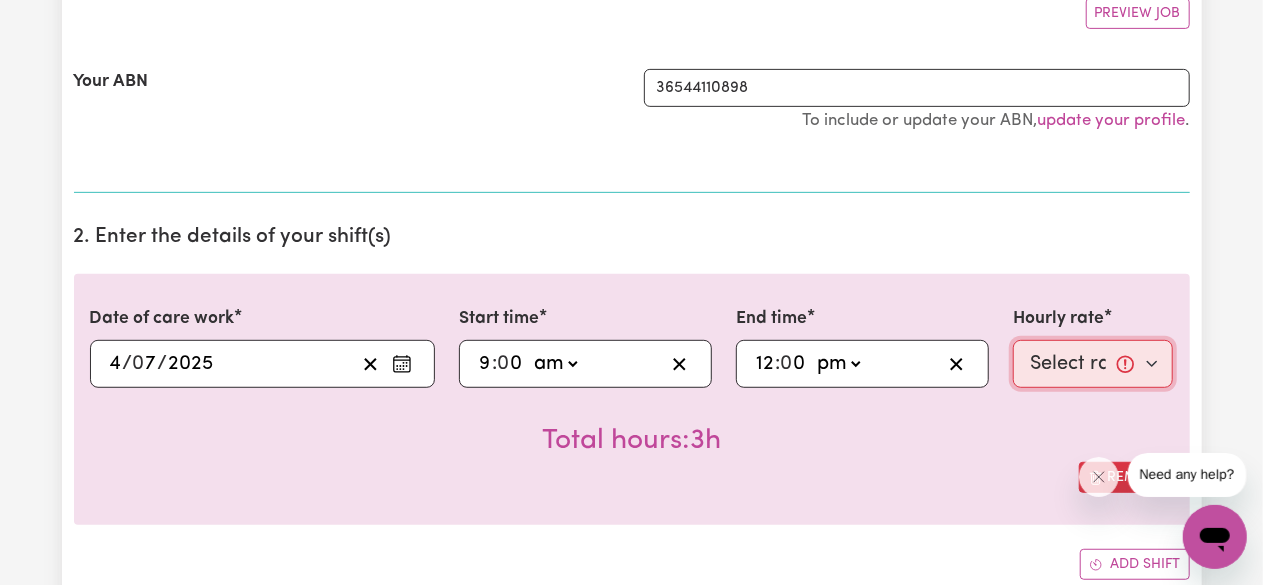 select on "41-Weekday" 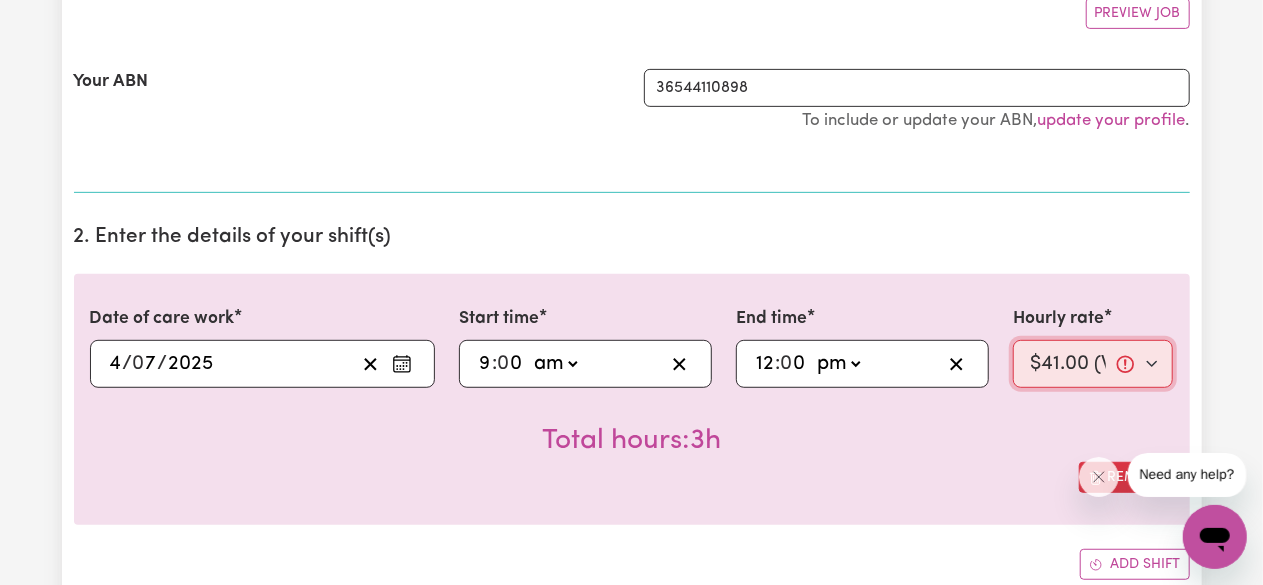click on "Select rate... $41.00 (Weekday) $15.00 (Overnight)" at bounding box center [1093, 364] 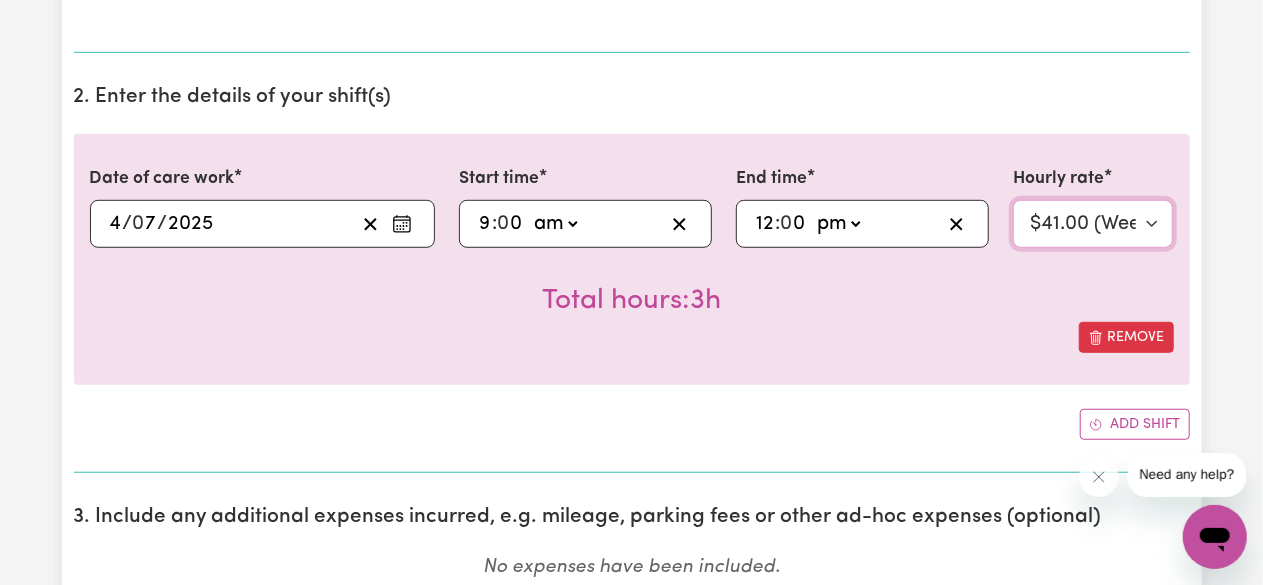 scroll, scrollTop: 532, scrollLeft: 0, axis: vertical 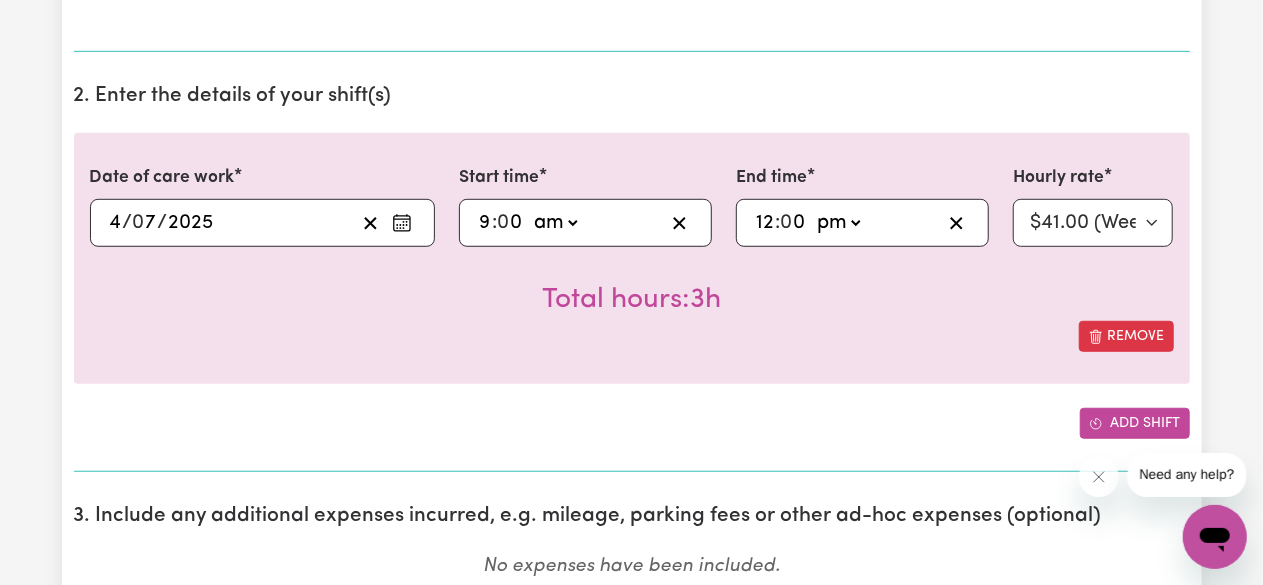 click on "Add shift" at bounding box center (1135, 423) 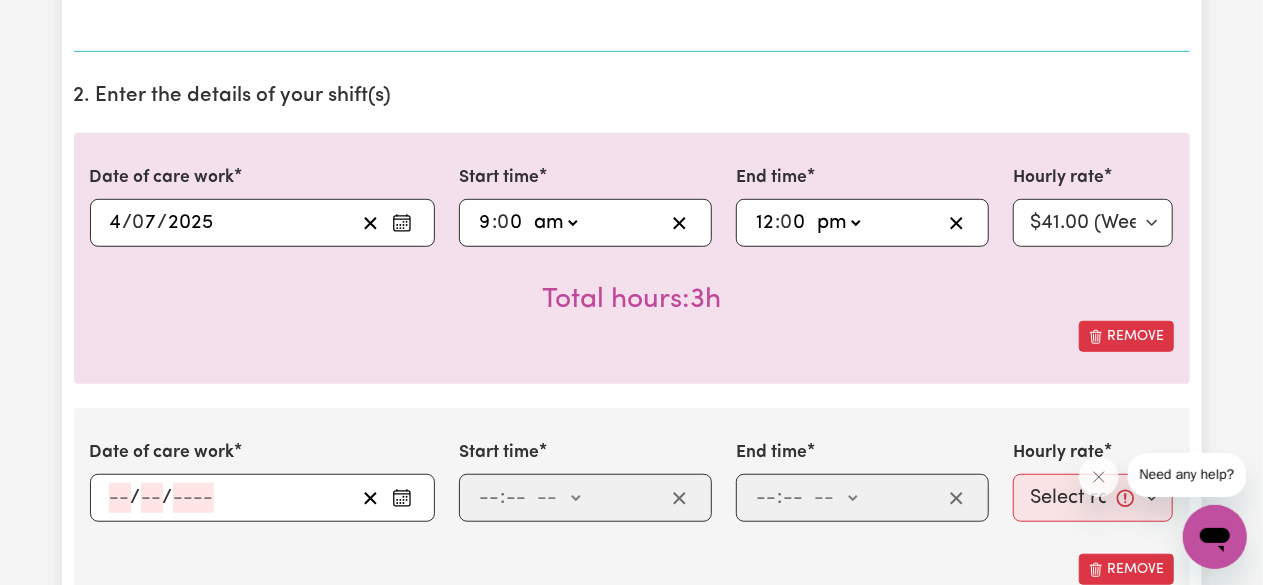 click 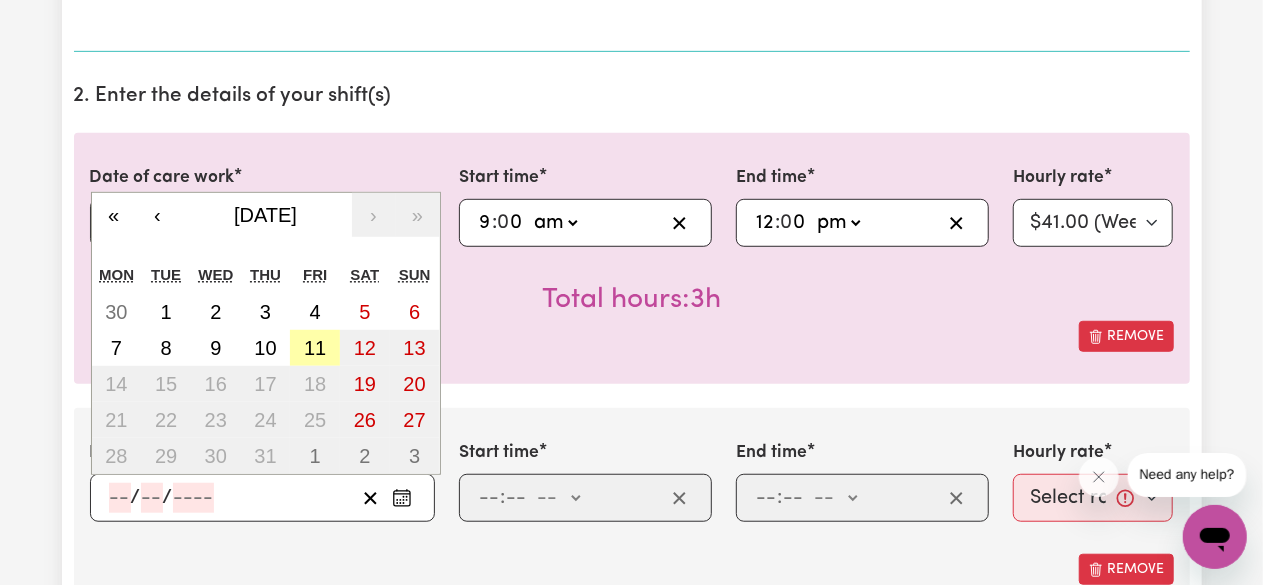 click on "11" at bounding box center [315, 348] 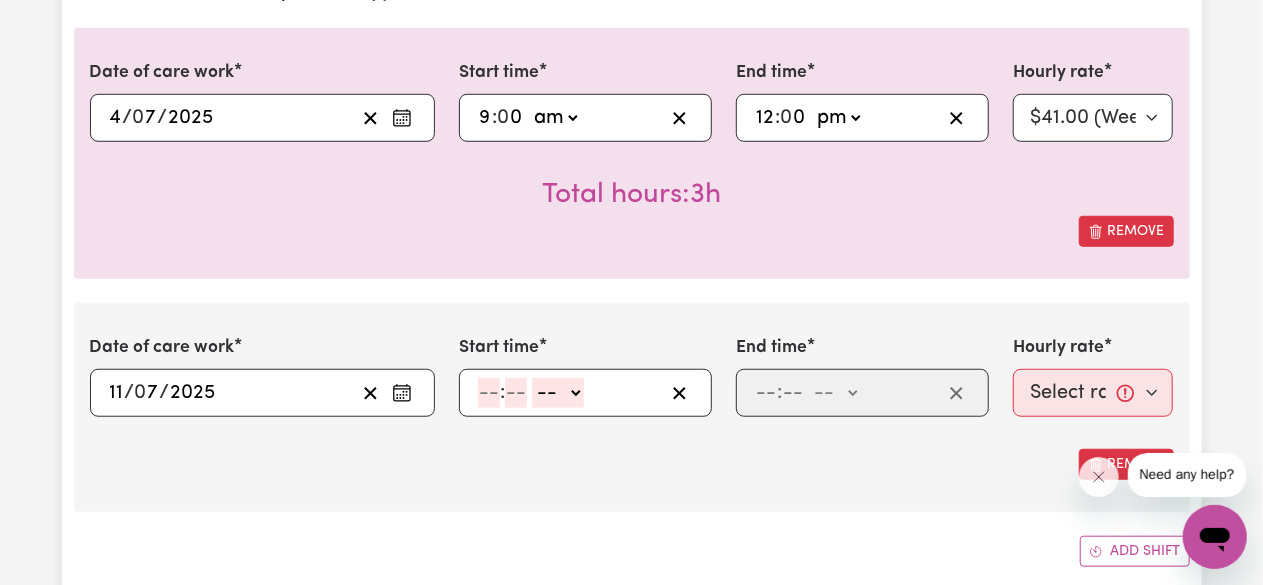 scroll, scrollTop: 644, scrollLeft: 0, axis: vertical 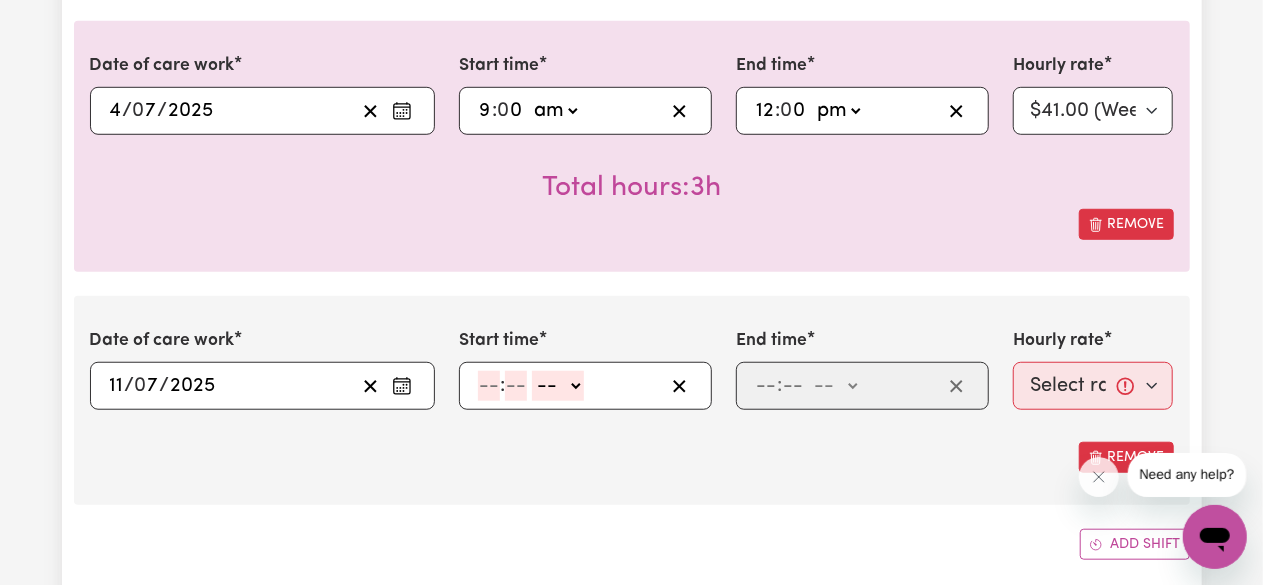 click 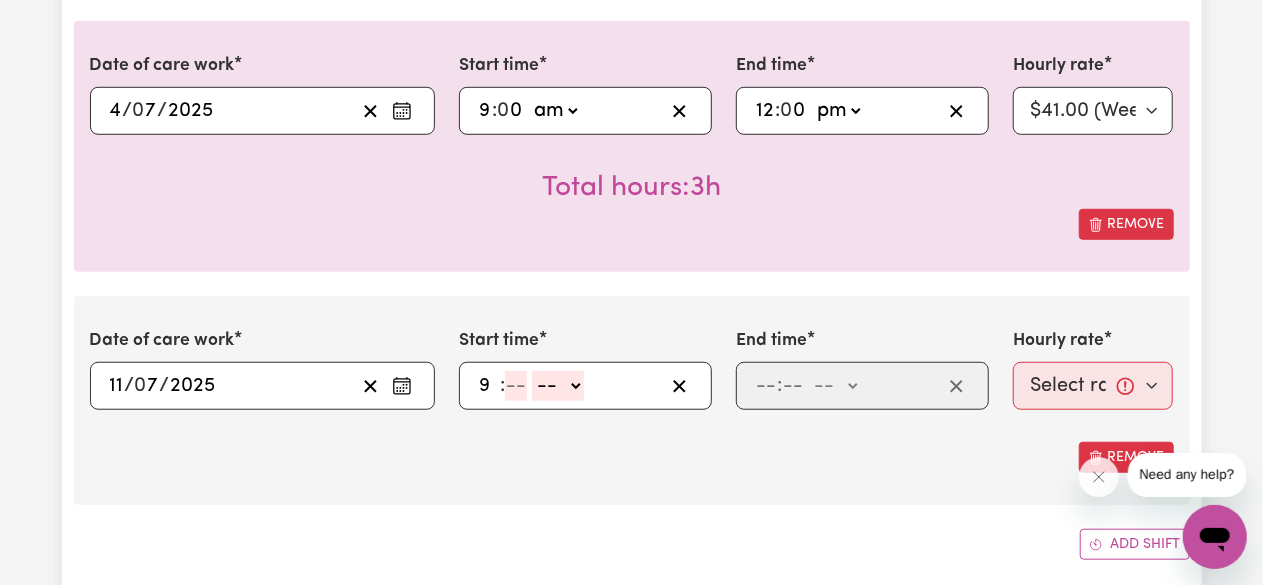 type on "9" 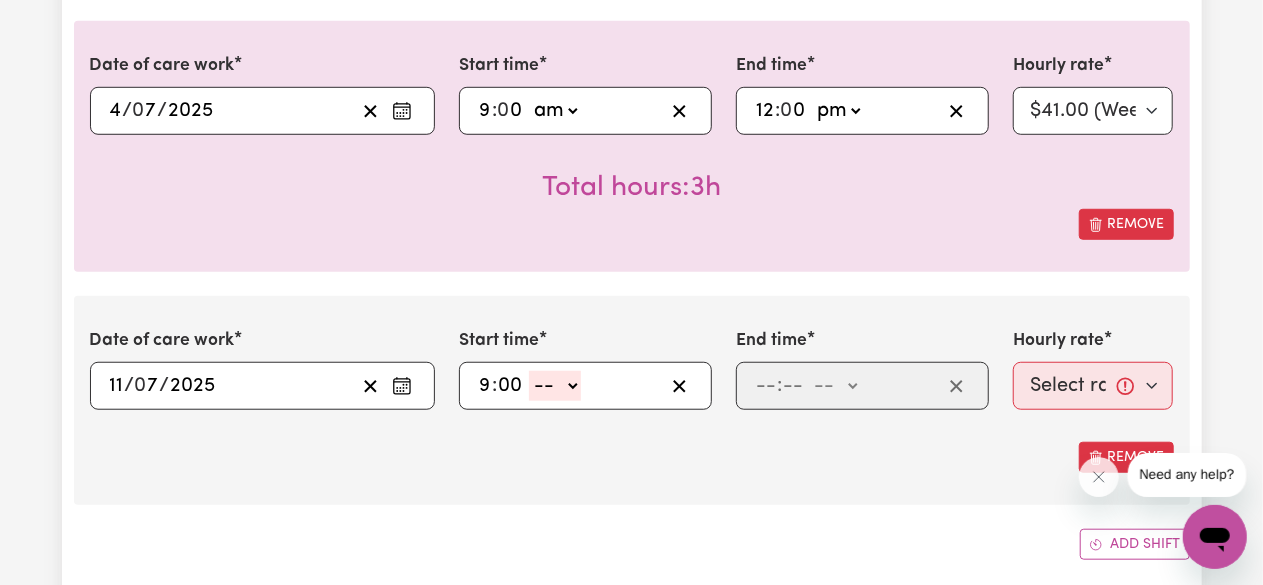 type on "00" 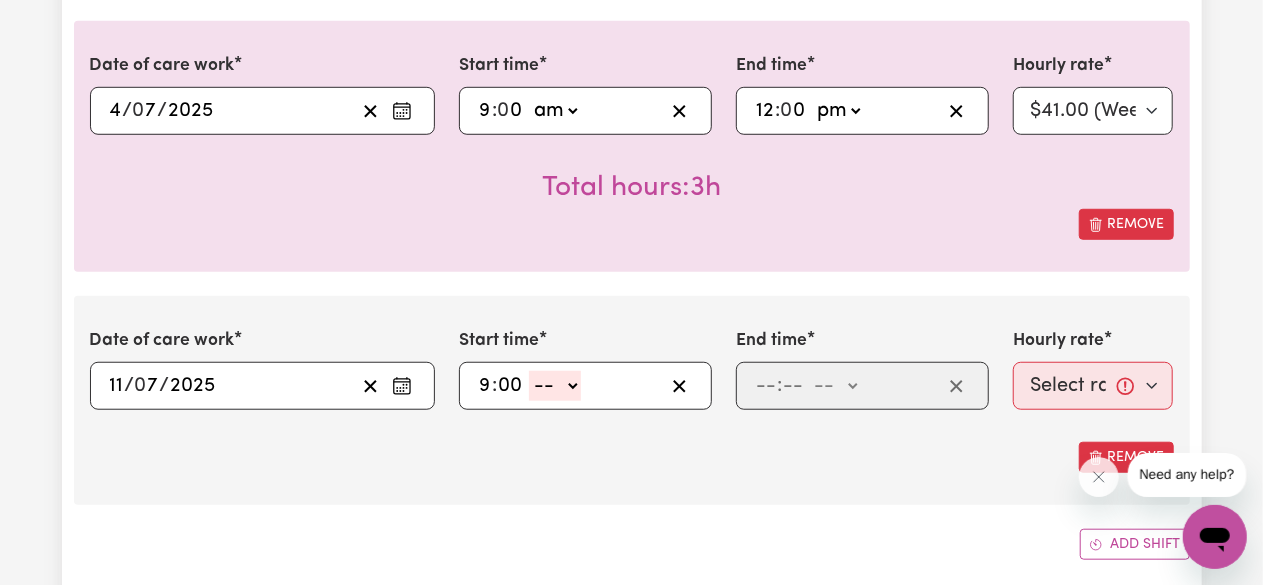 drag, startPoint x: 556, startPoint y: 380, endPoint x: 568, endPoint y: 439, distance: 60.207973 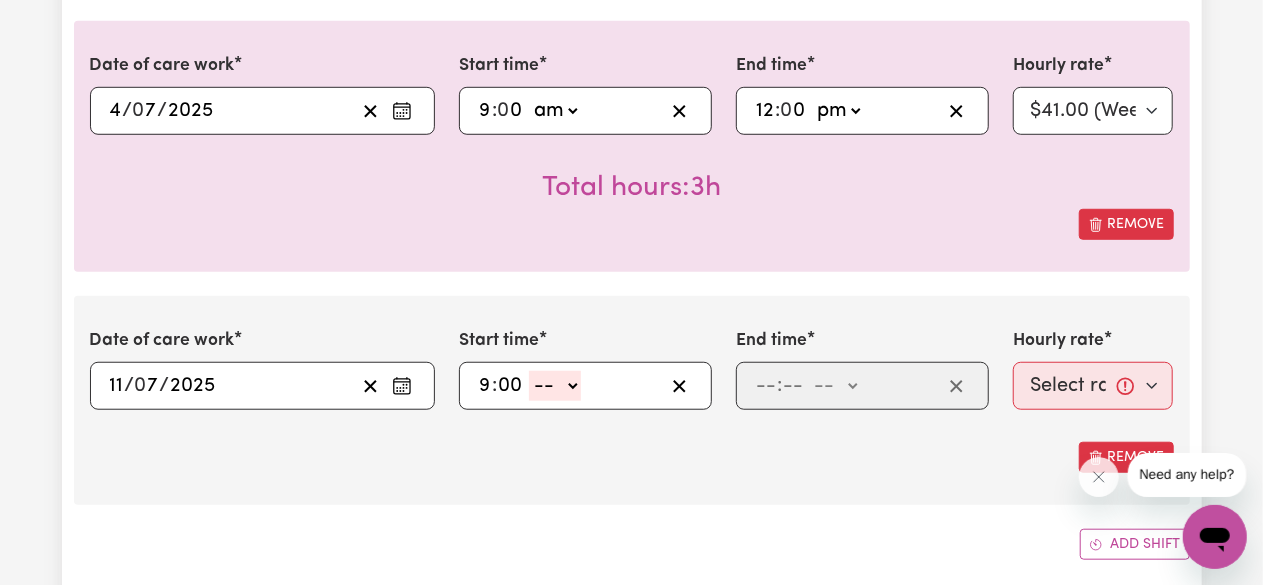 click on "Date of care work [DATE] 11 / 0 7 / 2025 « ‹ [DATE] › » Mon Tue Wed Thu Fri Sat Sun 30 1 2 3 4 5 6 7 8 9 10 11 12 13 14 15 16 17 18 19 20 21 22 23 24 25 26 27 28 29 30 31 1 2 3 Start time 9 : 00   -- am pm End time :   -- am pm Hourly rate Select rate... $41.00 (Weekday) $15.00 (Overnight) Remove" at bounding box center (632, 400) 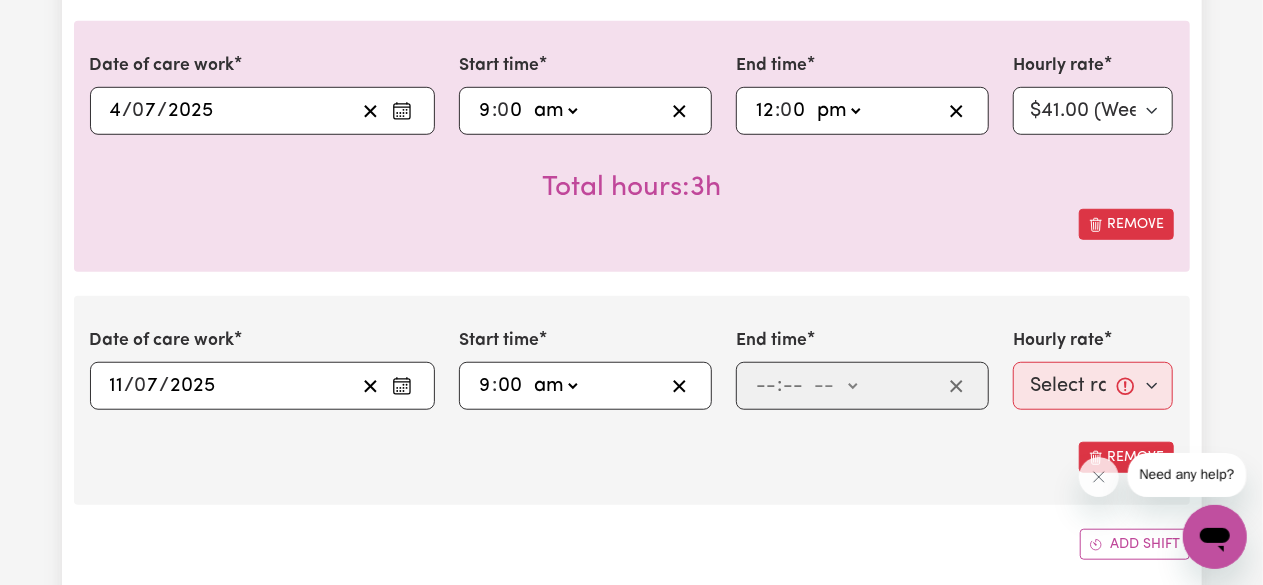click on "-- am pm" 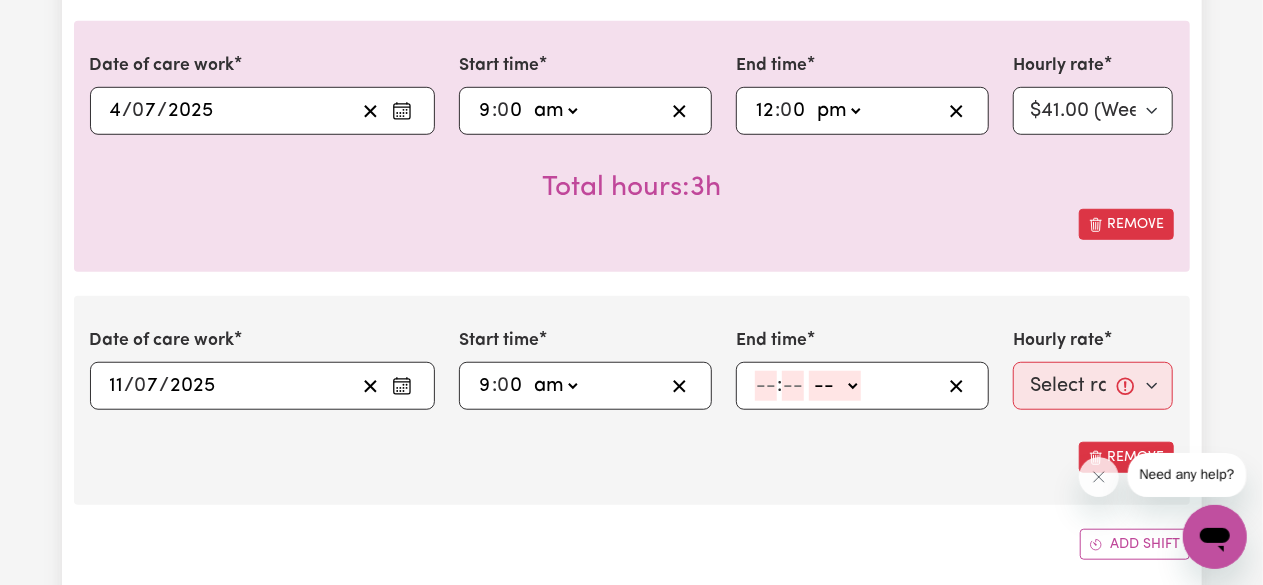 click 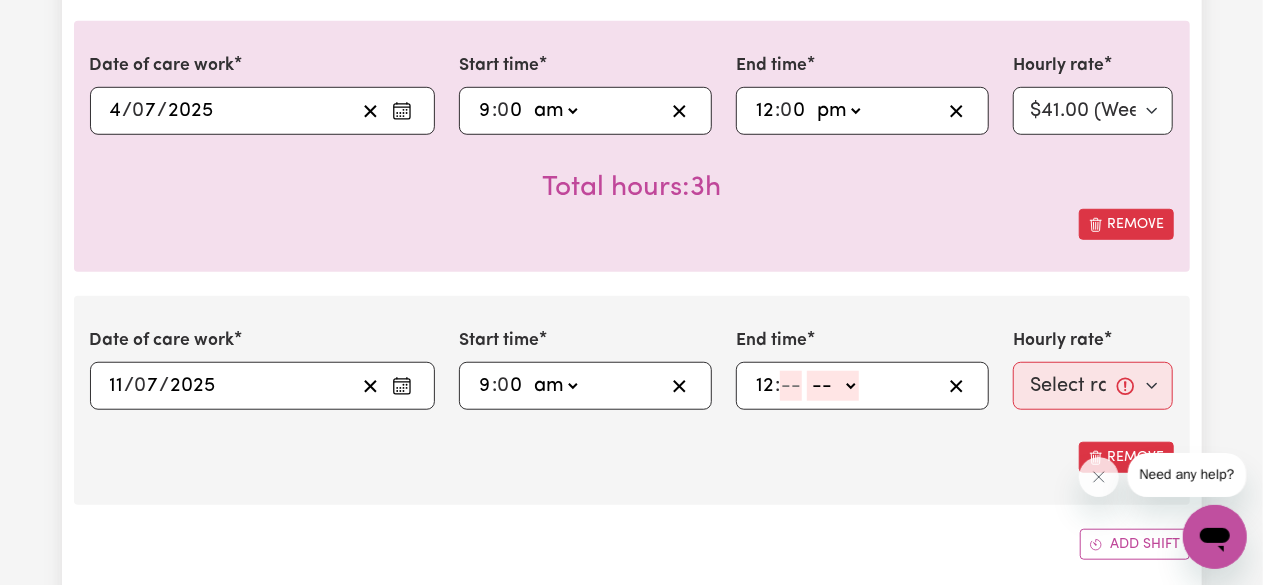 type on "12" 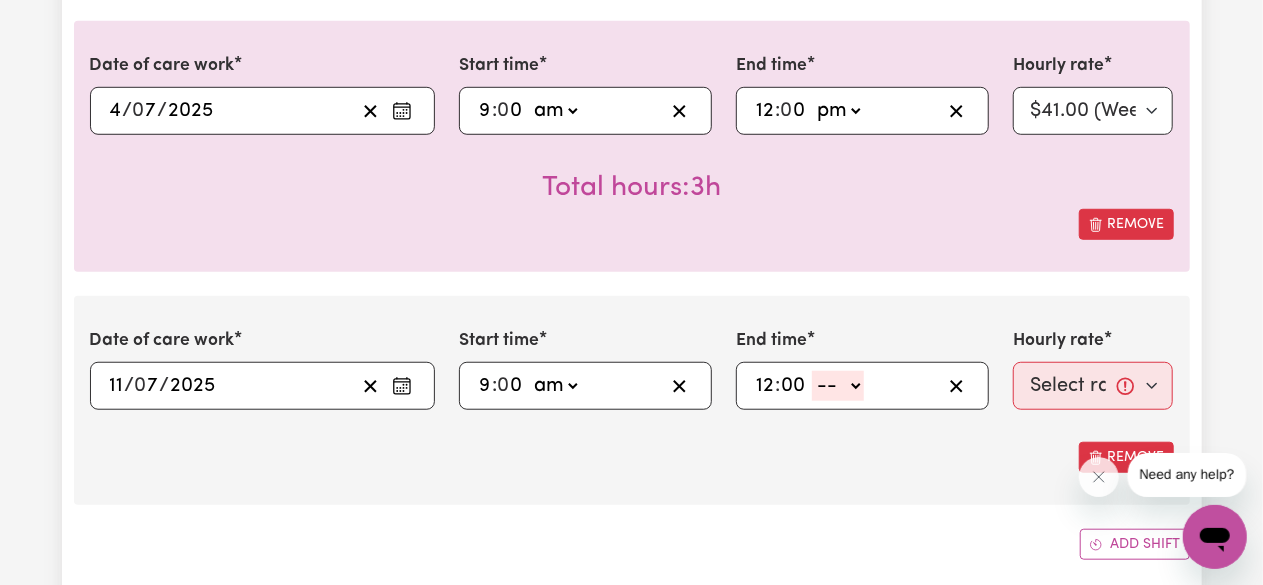 type on "00" 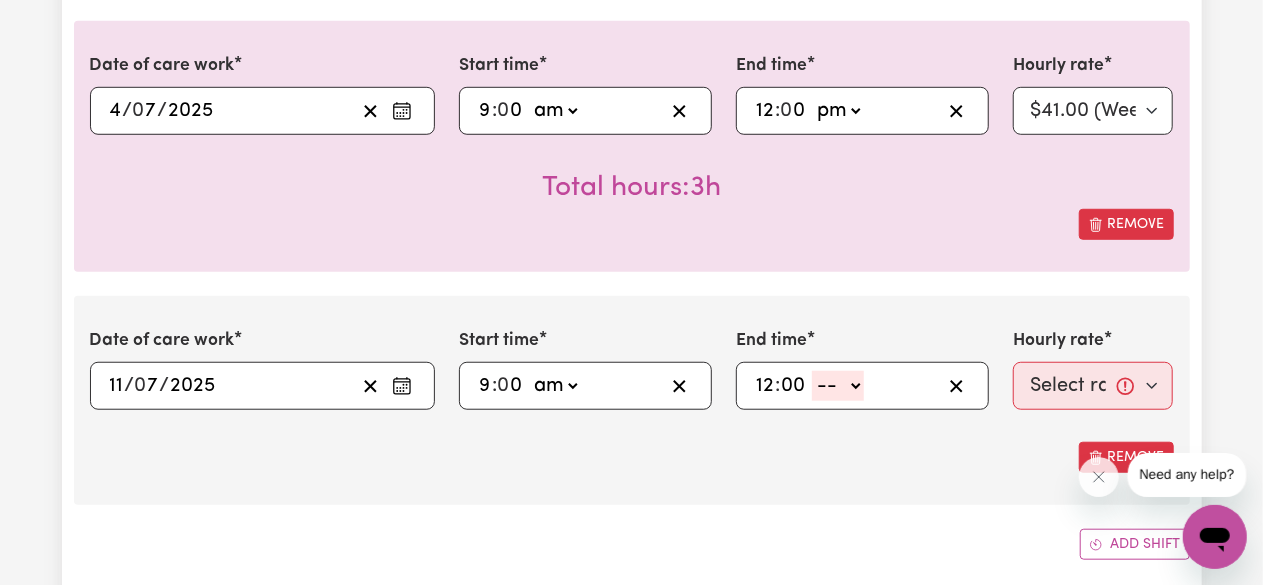click on "-- am pm" 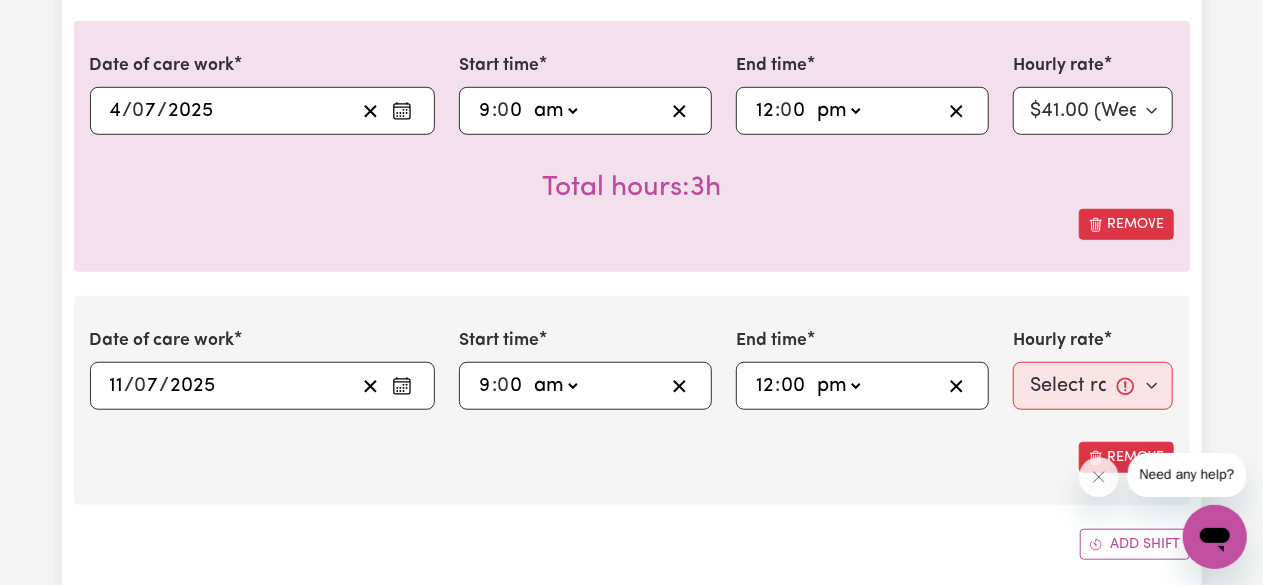 click on "-- am pm" 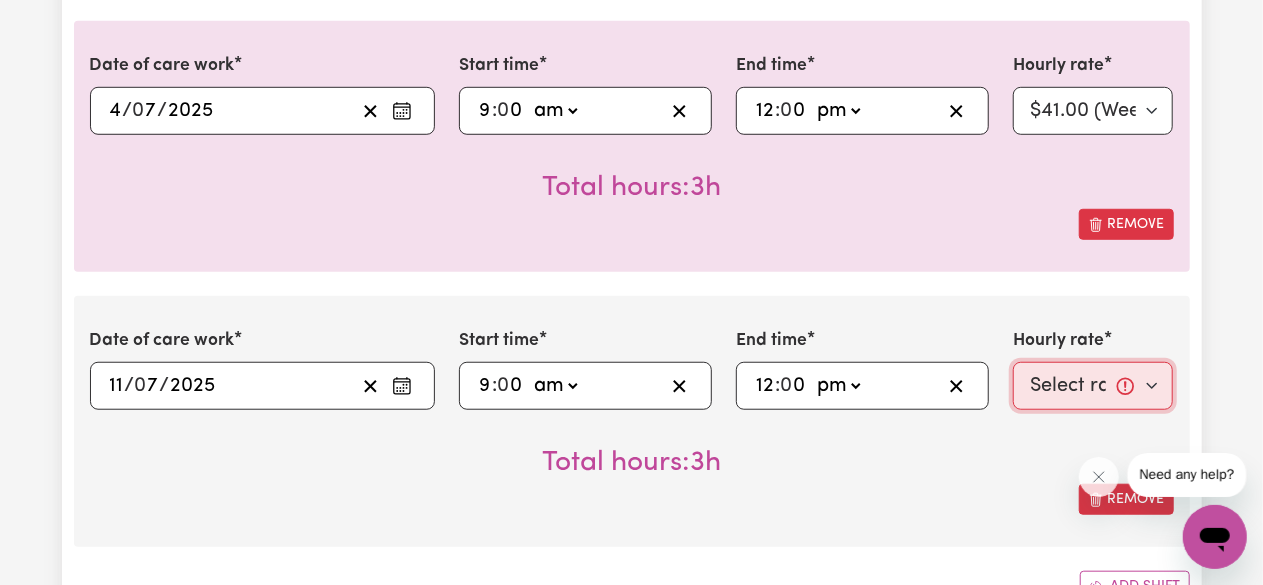 click on "Select rate... $41.00 (Weekday) $15.00 (Overnight)" at bounding box center (1093, 386) 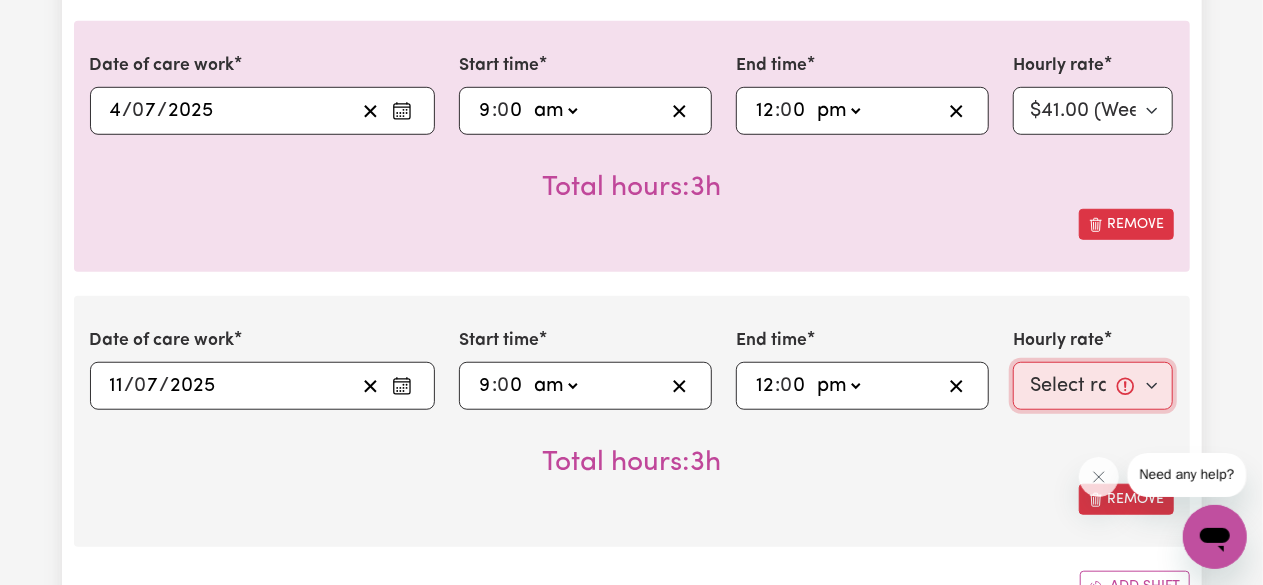 select on "41-Weekday" 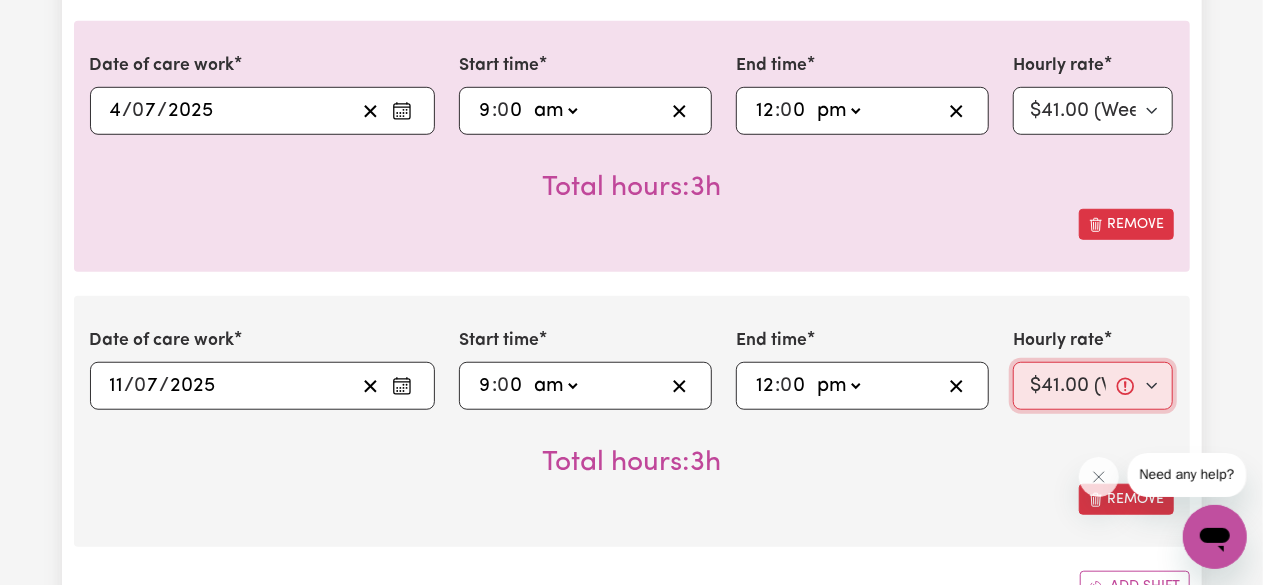 click on "Select rate... $41.00 (Weekday) $15.00 (Overnight)" at bounding box center (1093, 386) 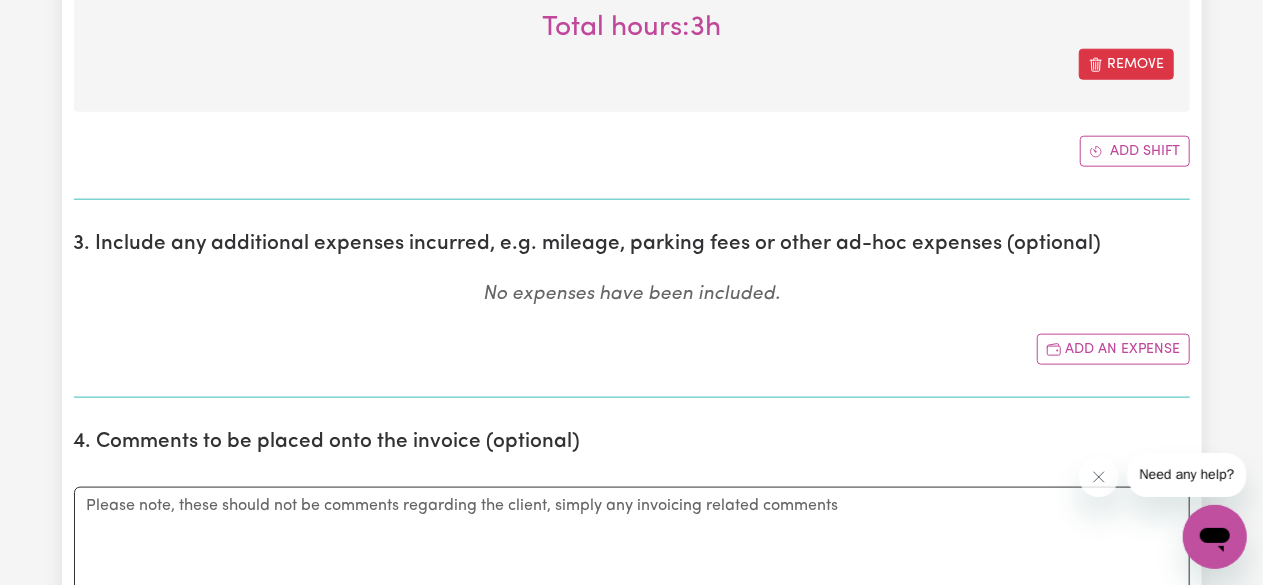 scroll, scrollTop: 1083, scrollLeft: 0, axis: vertical 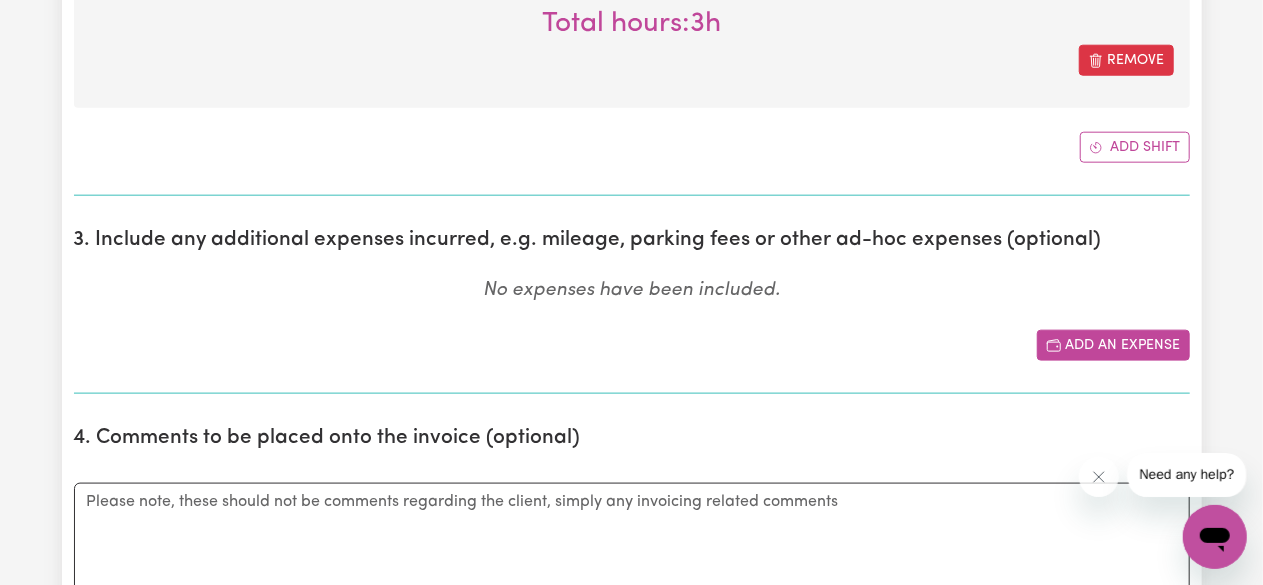 click at bounding box center [1054, 345] 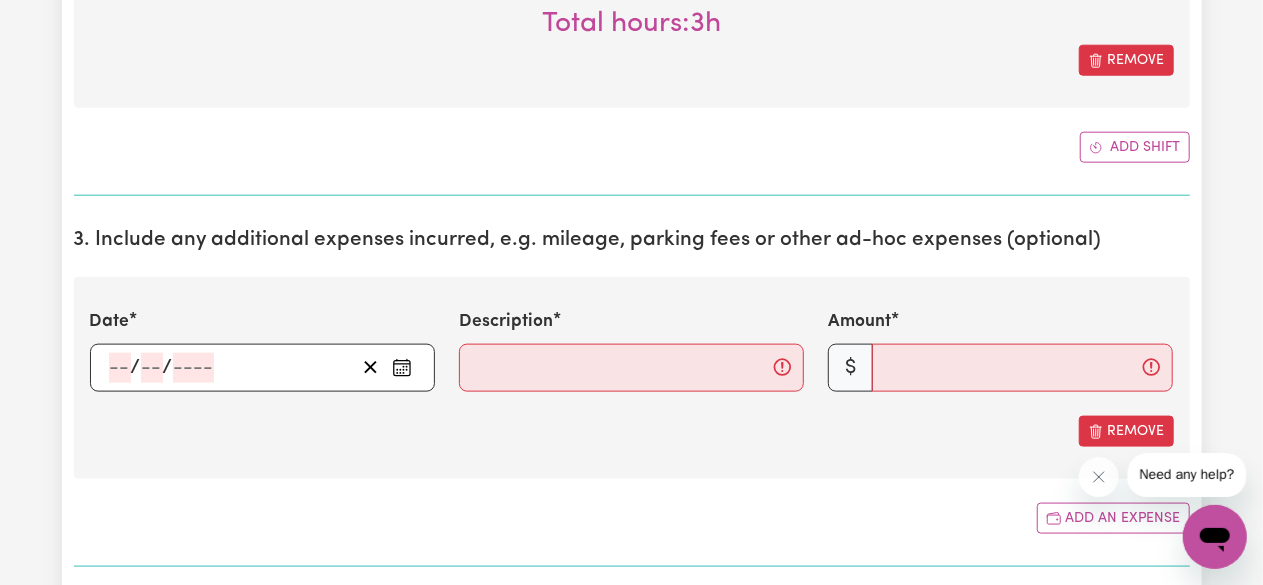 click at bounding box center [402, 368] 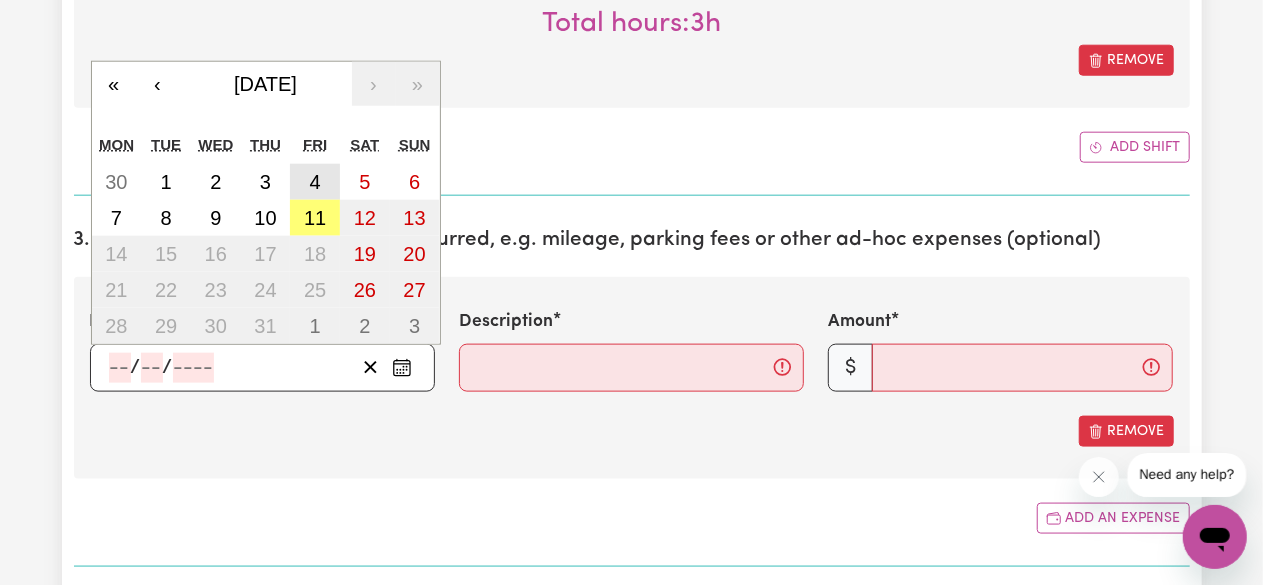 click on "4" at bounding box center (315, 182) 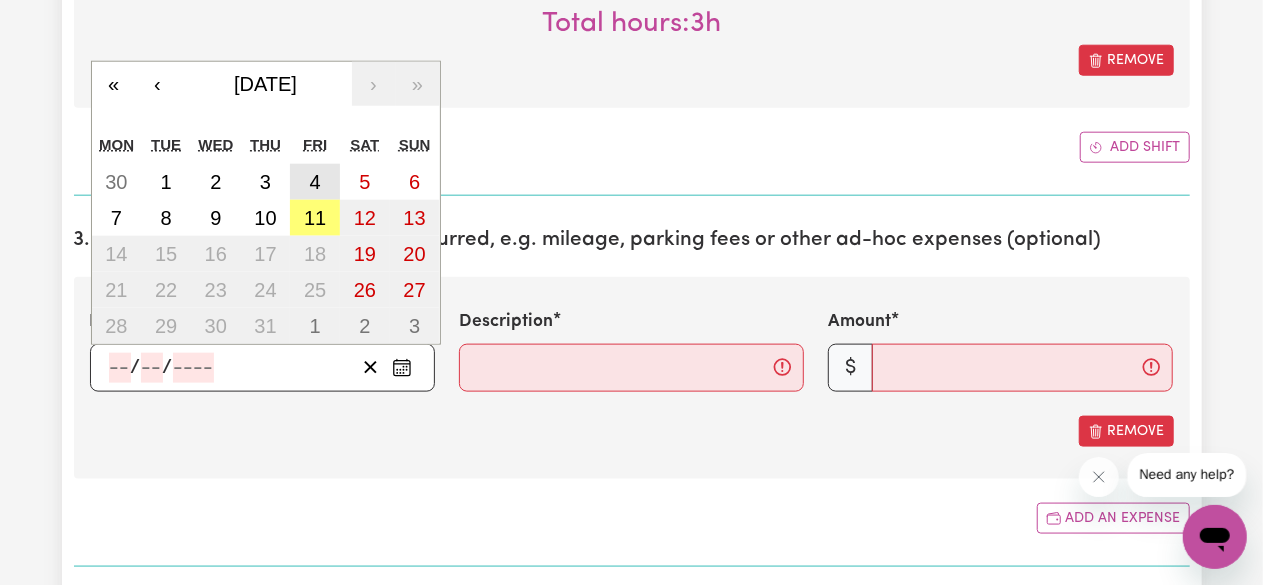 type on "7" 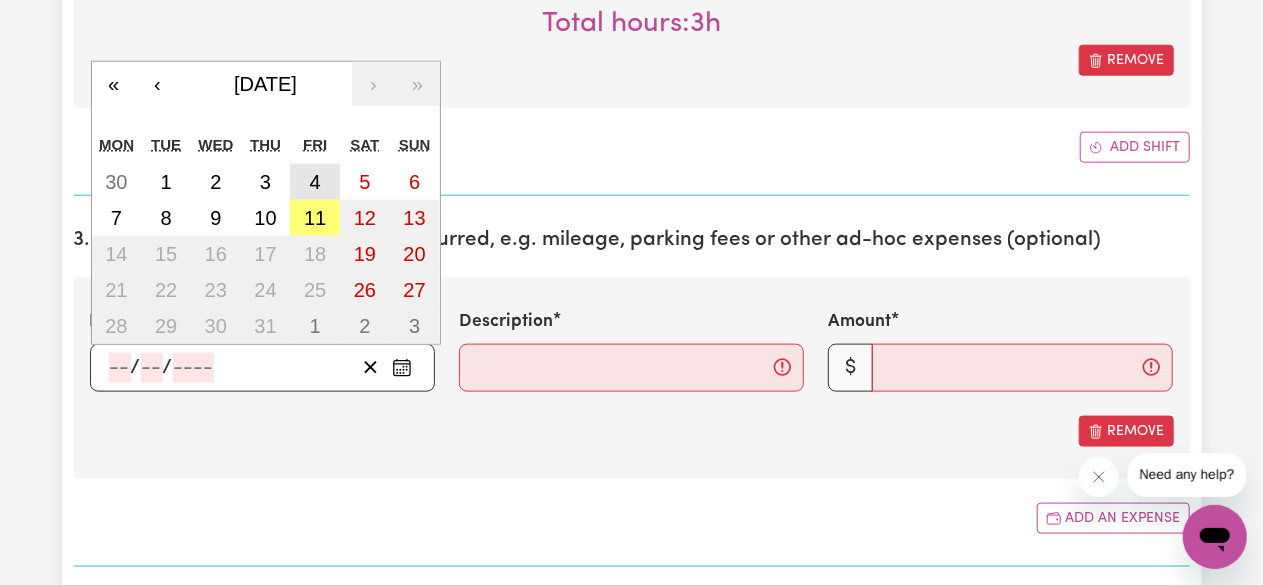 type on "2025" 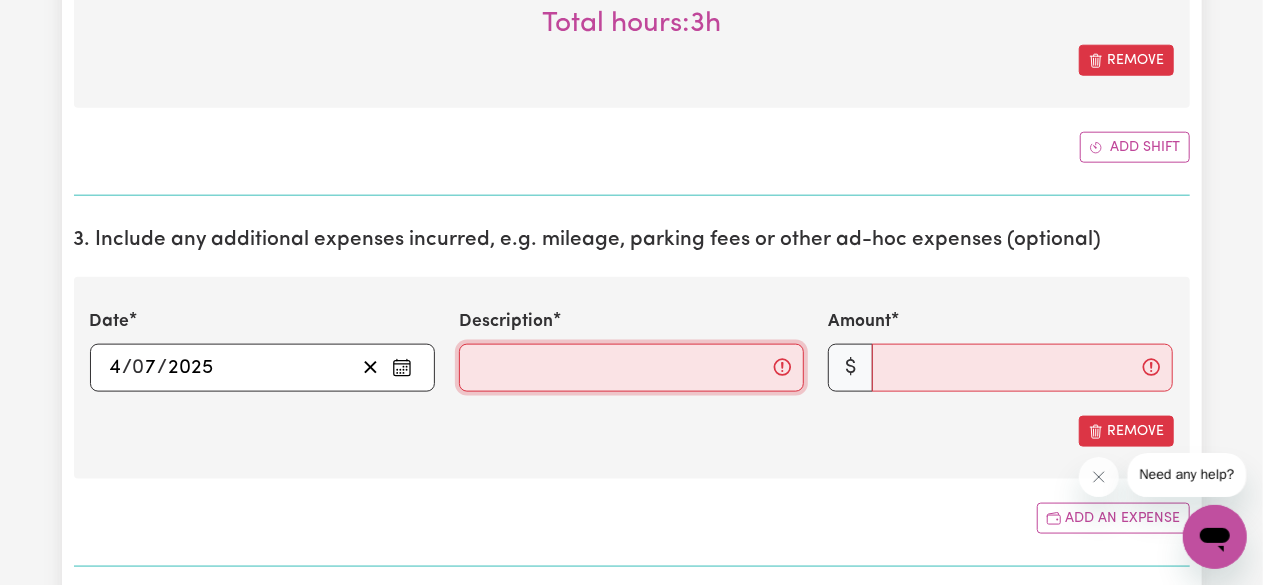 click on "Description" at bounding box center (631, 368) 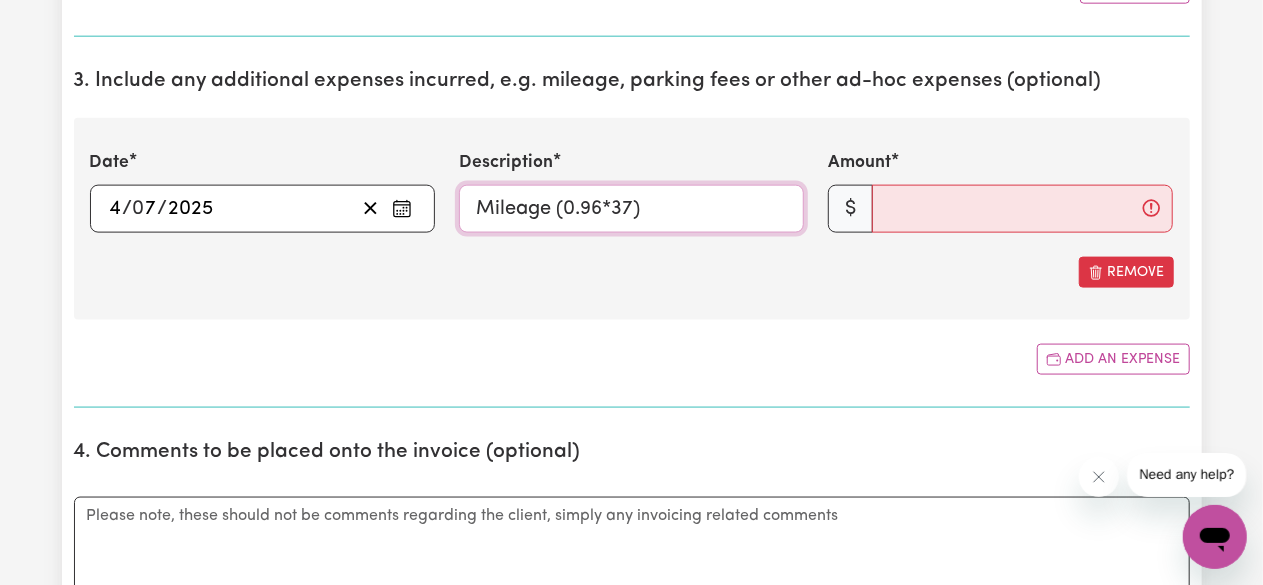scroll, scrollTop: 1250, scrollLeft: 0, axis: vertical 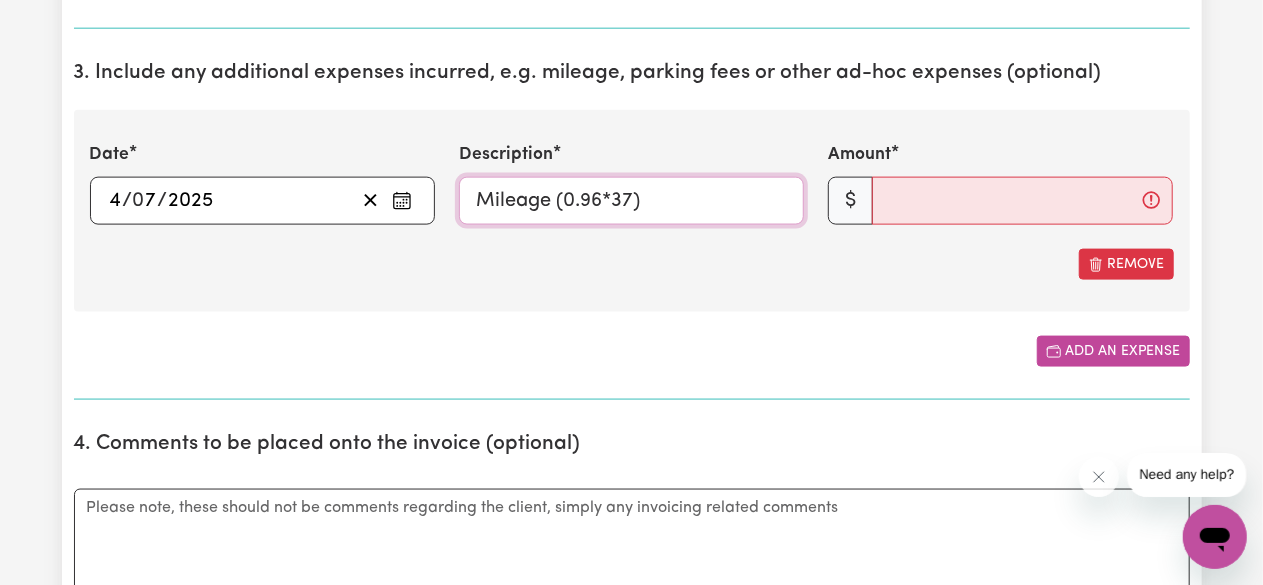 type on "Mileage (0.96*37)" 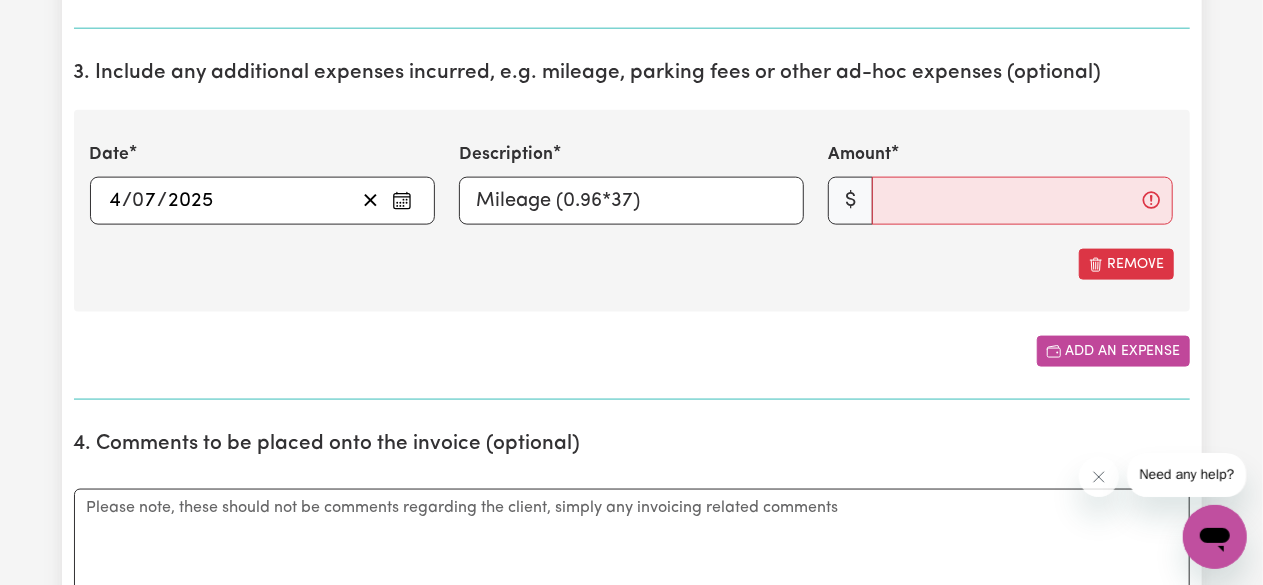 click on "Add an expense" at bounding box center [1113, 351] 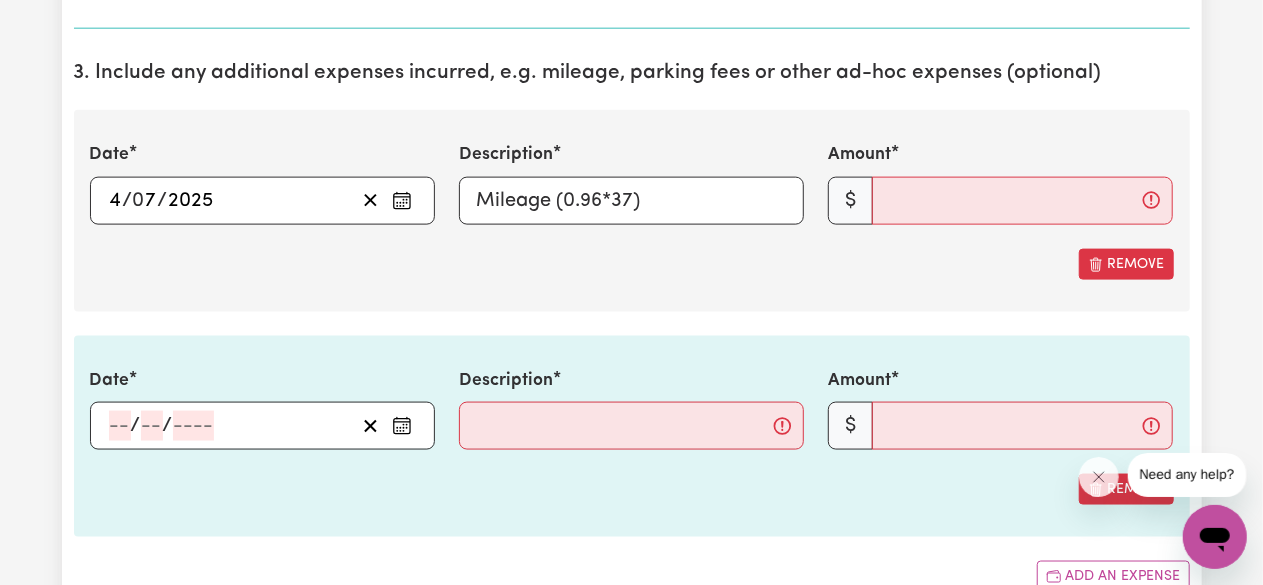 click 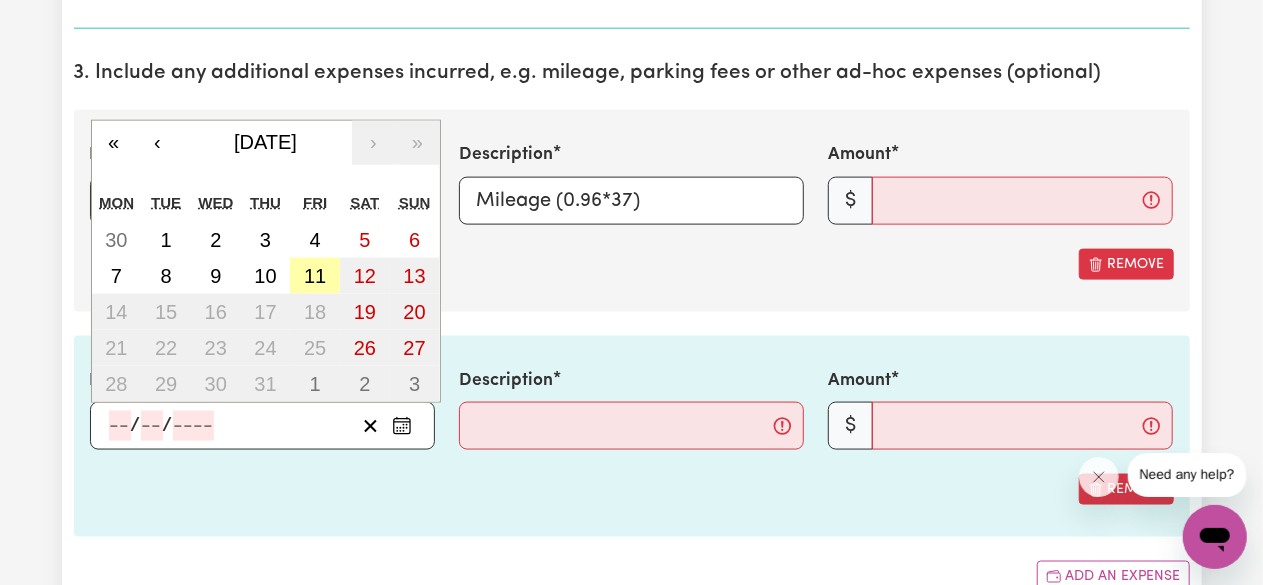 click on "11" at bounding box center [315, 276] 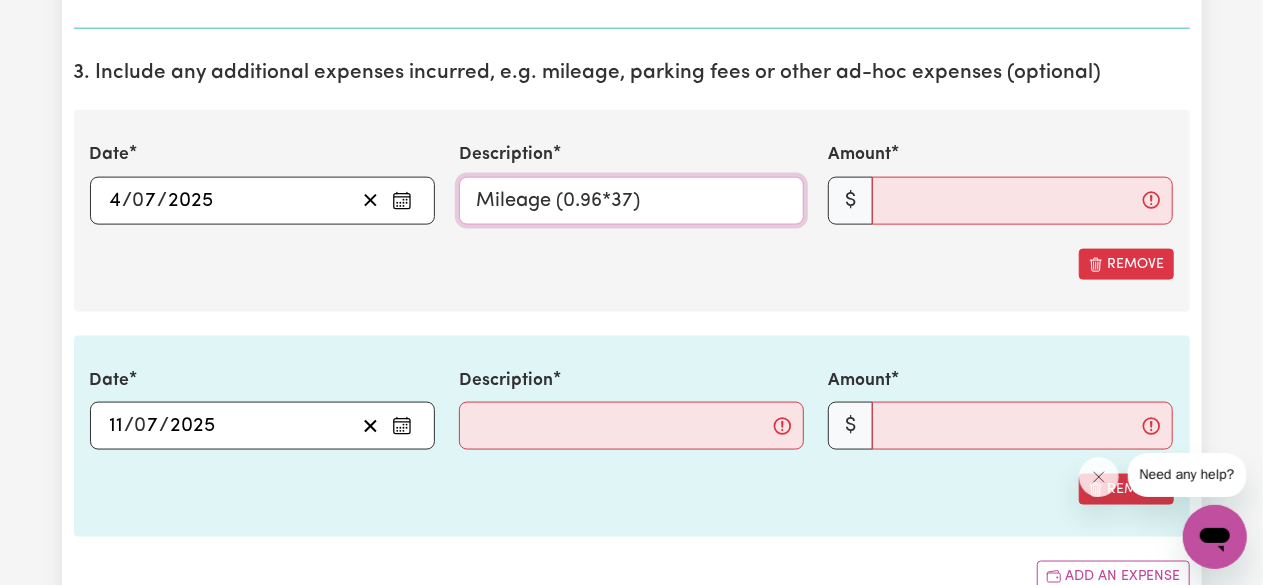 drag, startPoint x: 612, startPoint y: 198, endPoint x: 478, endPoint y: 210, distance: 134.53624 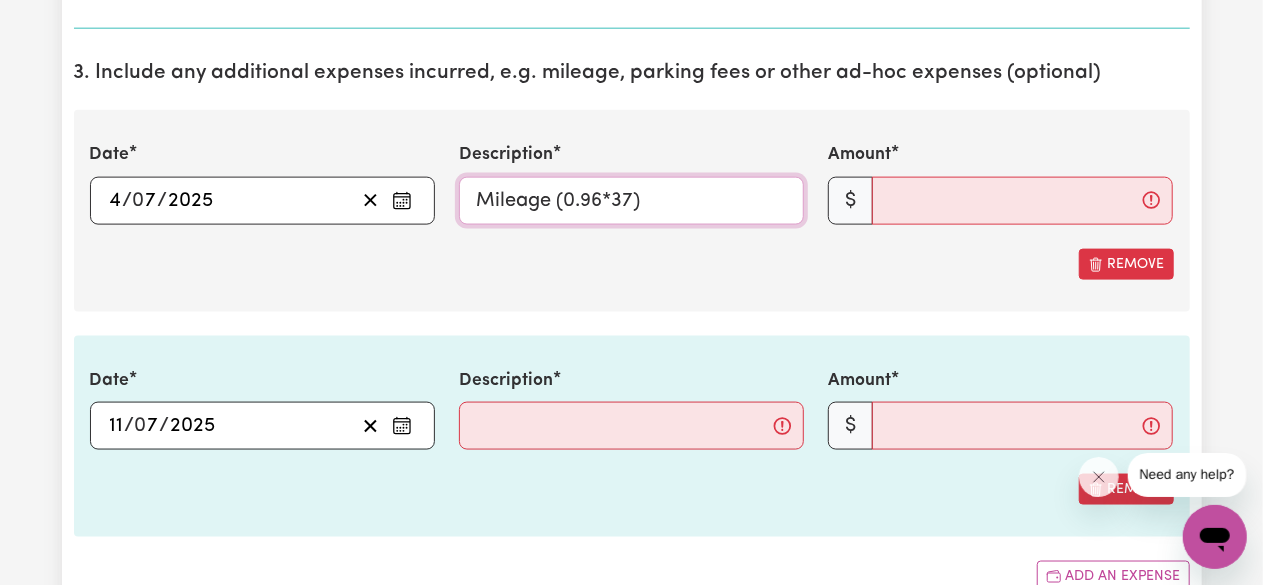 click on "Mileage (0.96*37)" at bounding box center [631, 201] 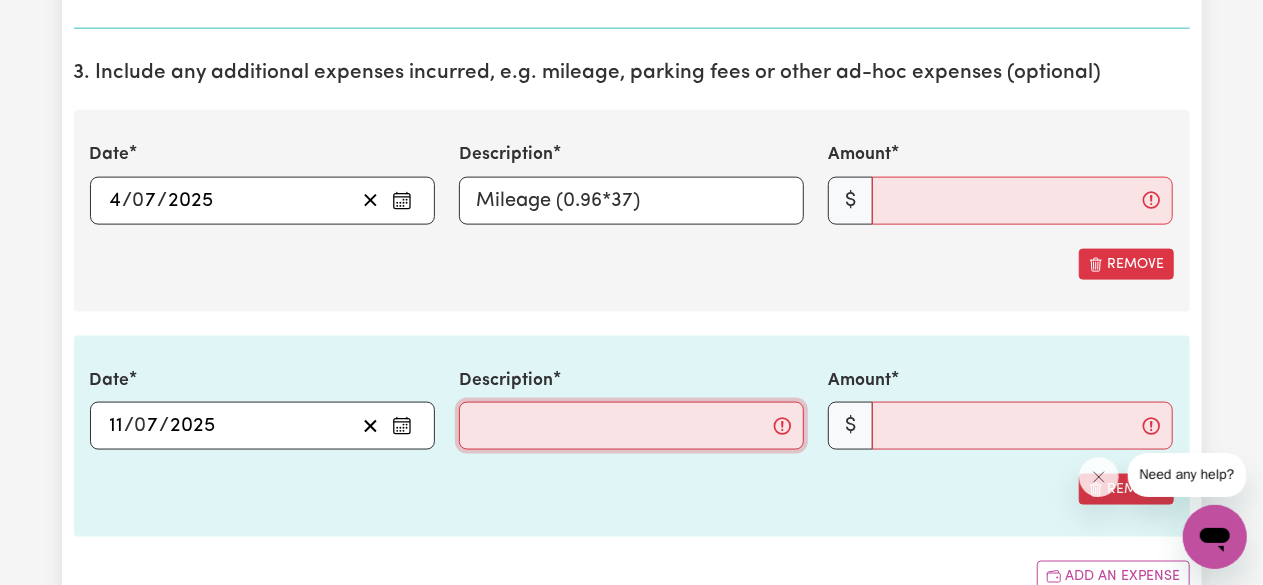 click on "Description" at bounding box center (631, 426) 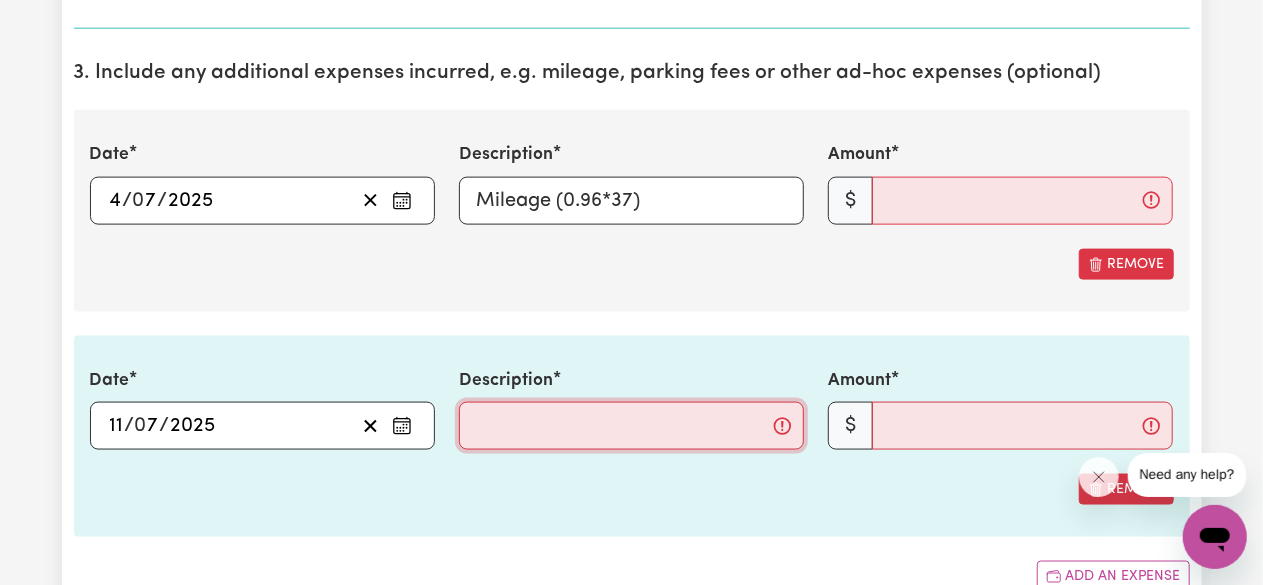 paste on "Mileage (0.96*" 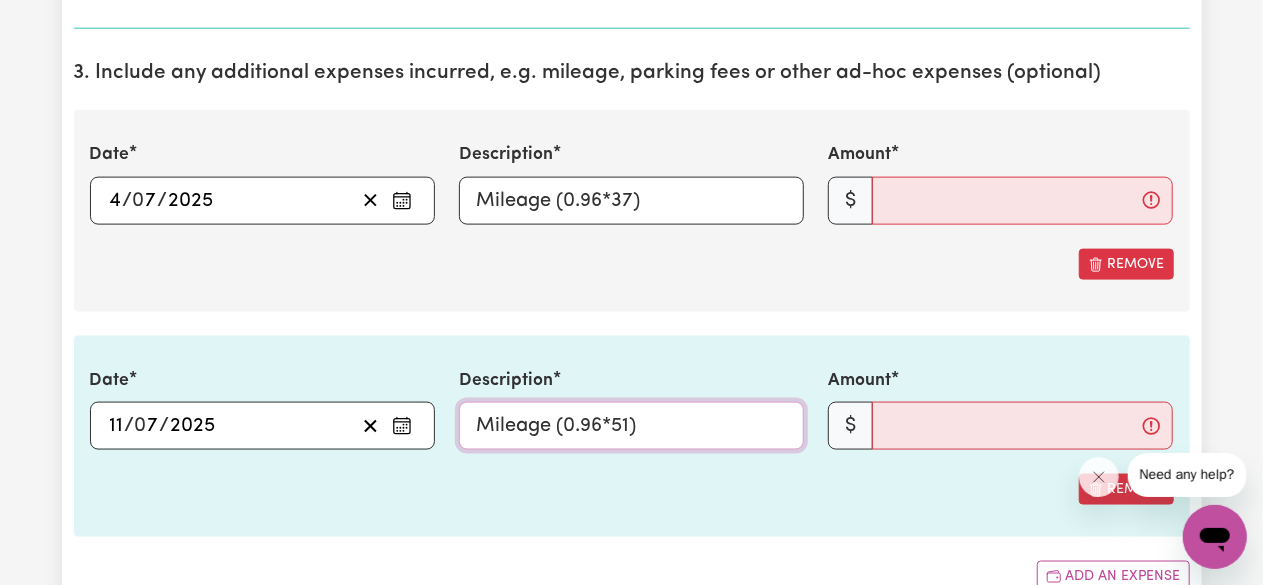 type on "Mileage (0.96*51)" 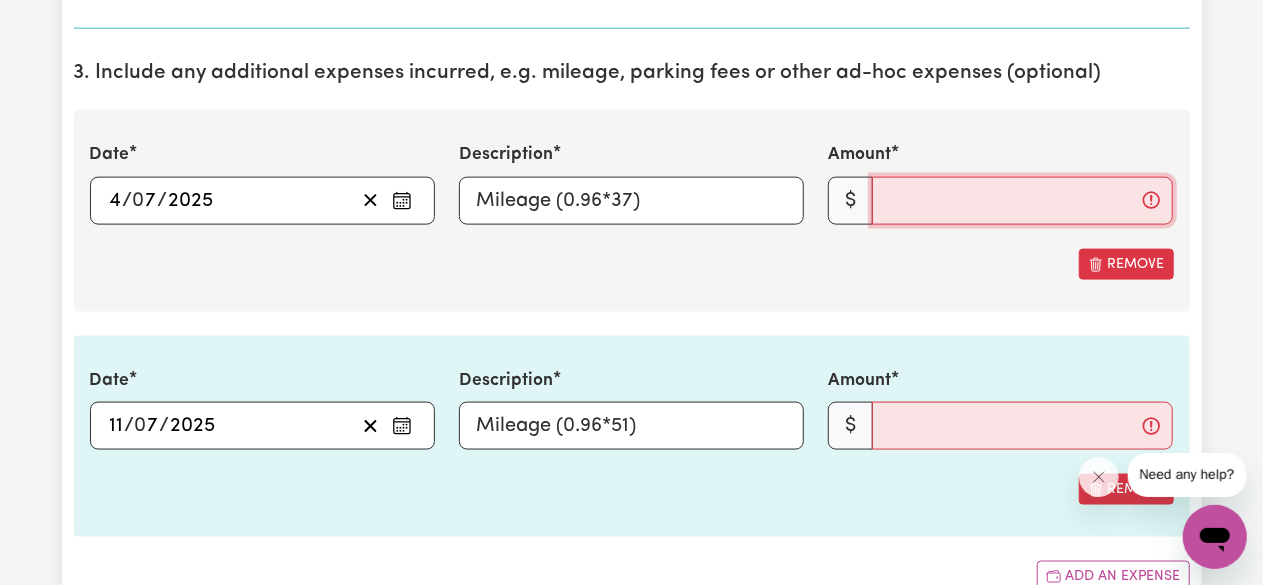 click on "Amount" at bounding box center [1022, 201] 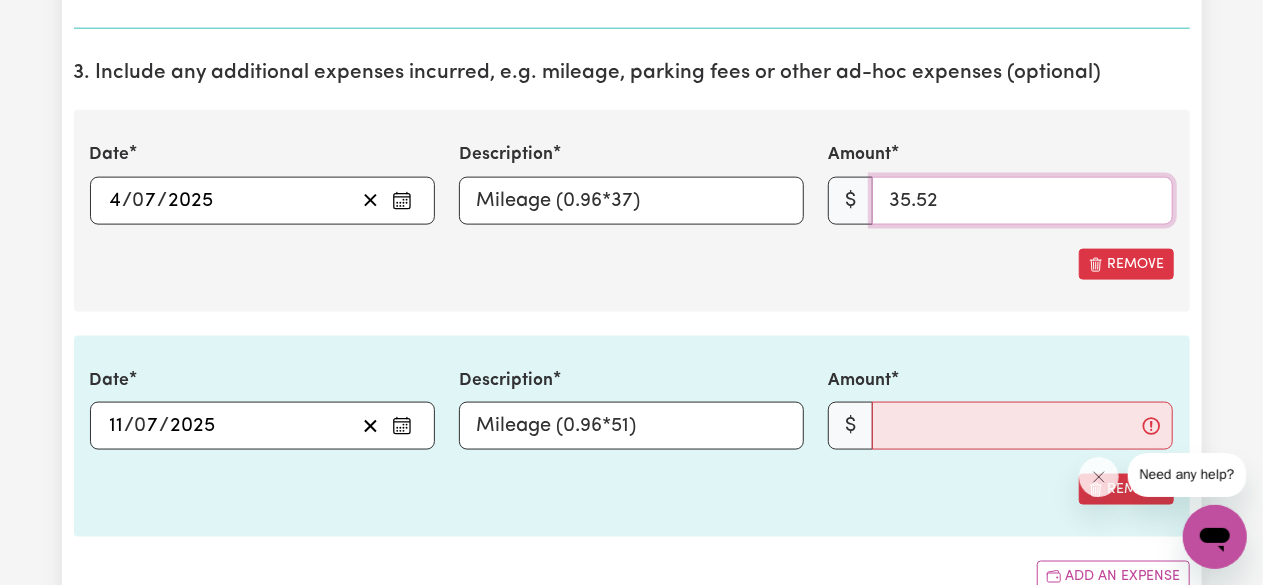 type on "35.52" 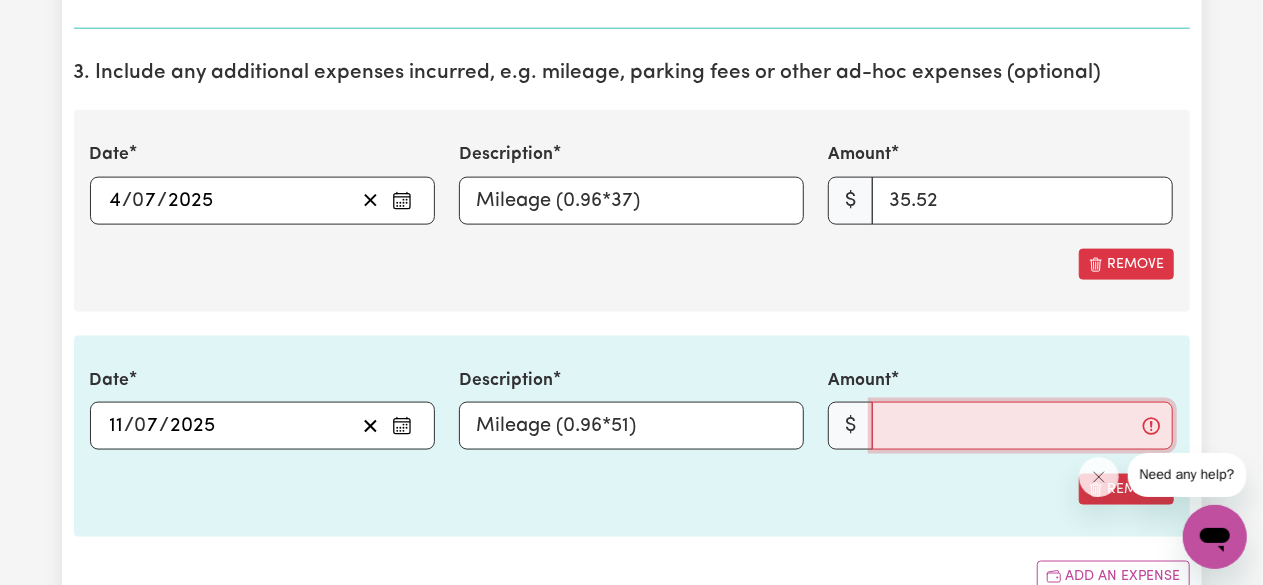 click on "Amount" at bounding box center [1022, 426] 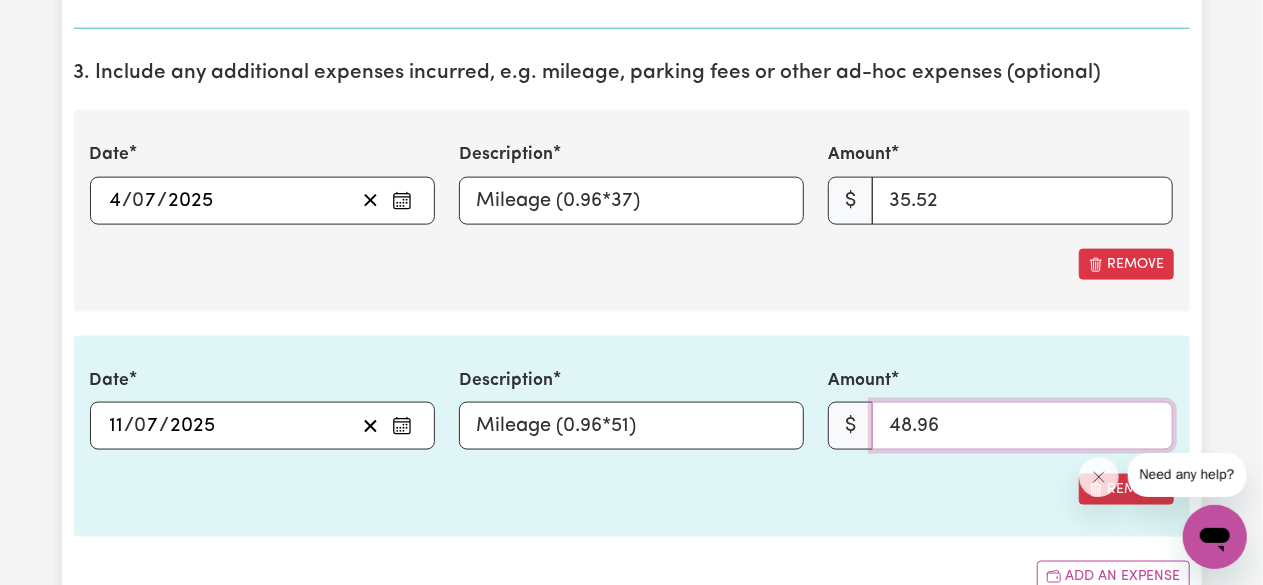 type on "48.96" 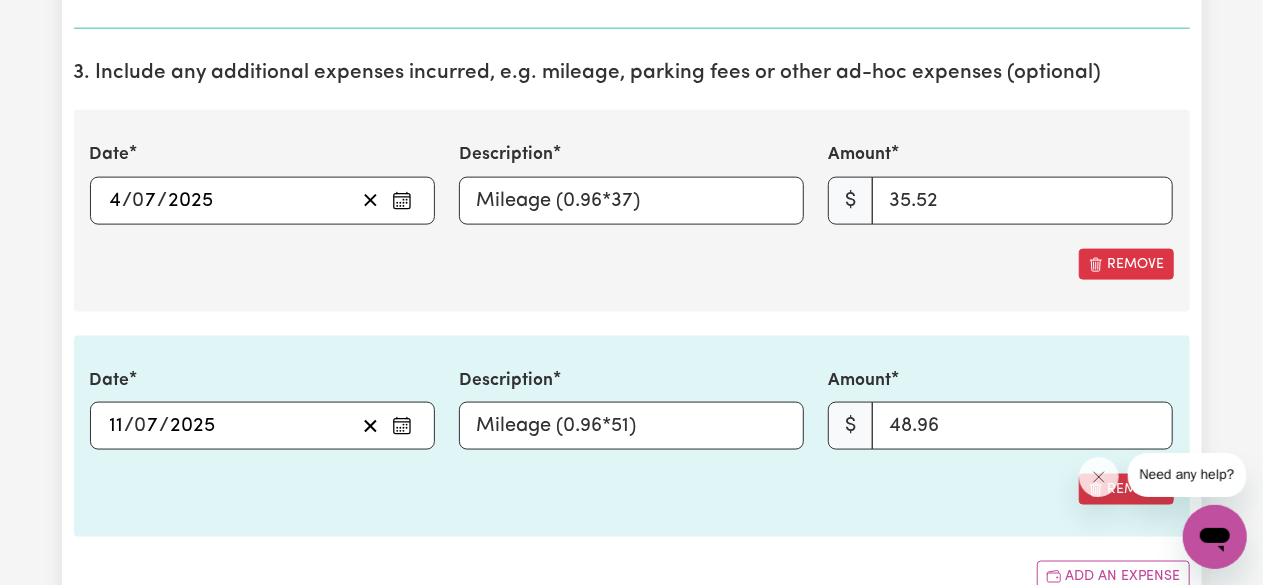 click on "Remove" at bounding box center [632, 489] 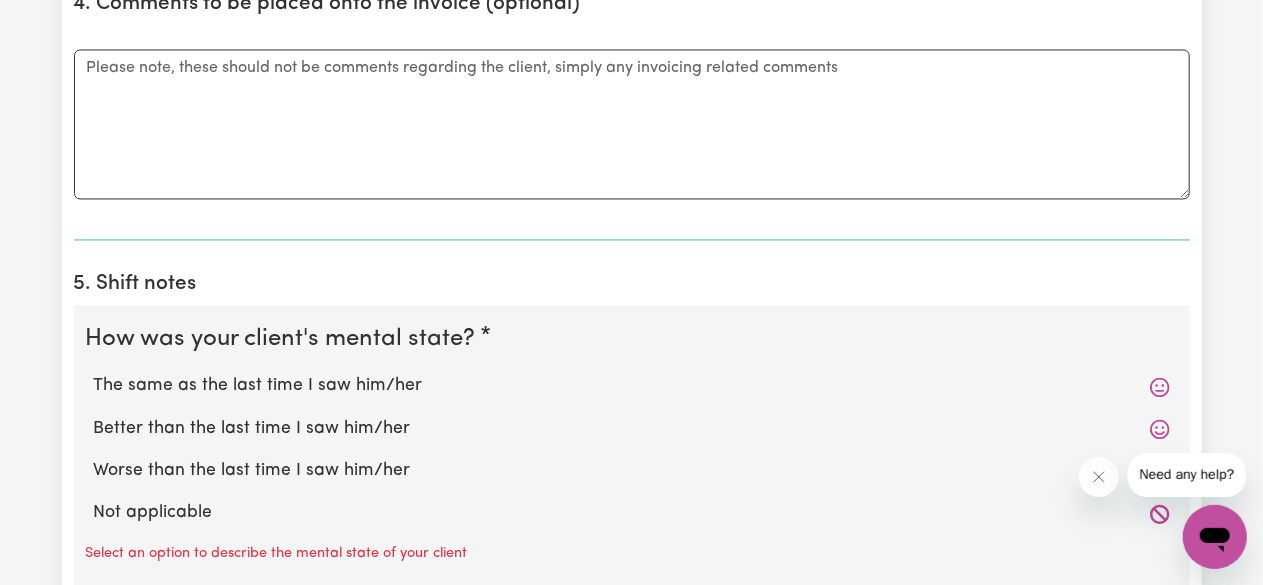scroll, scrollTop: 1919, scrollLeft: 0, axis: vertical 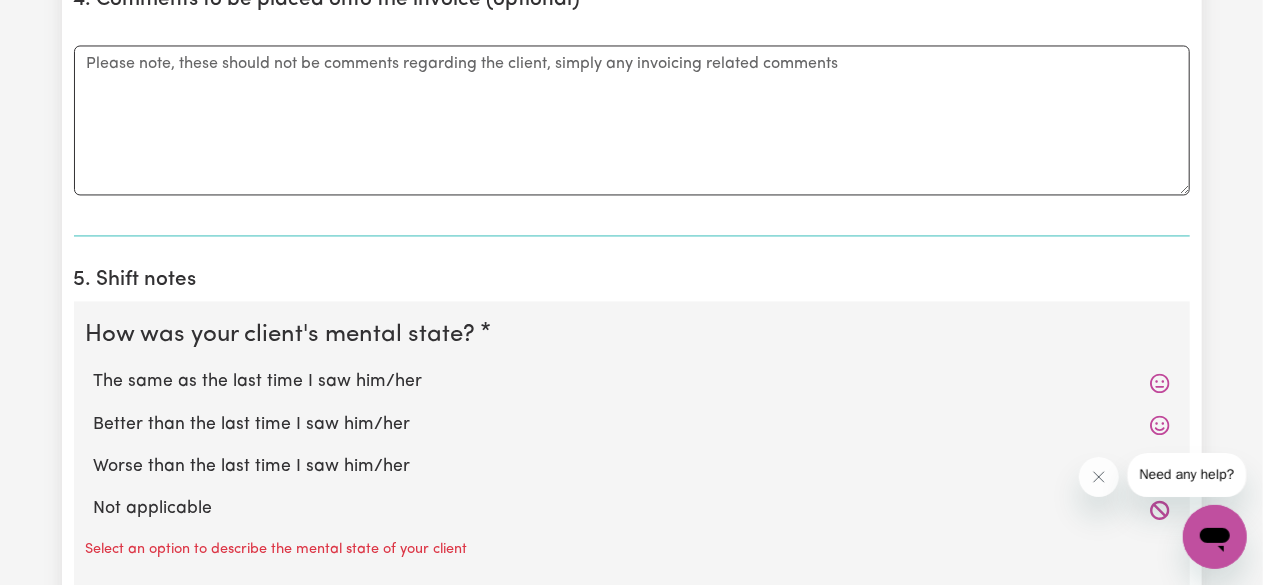 click on "Not applicable" at bounding box center [632, 509] 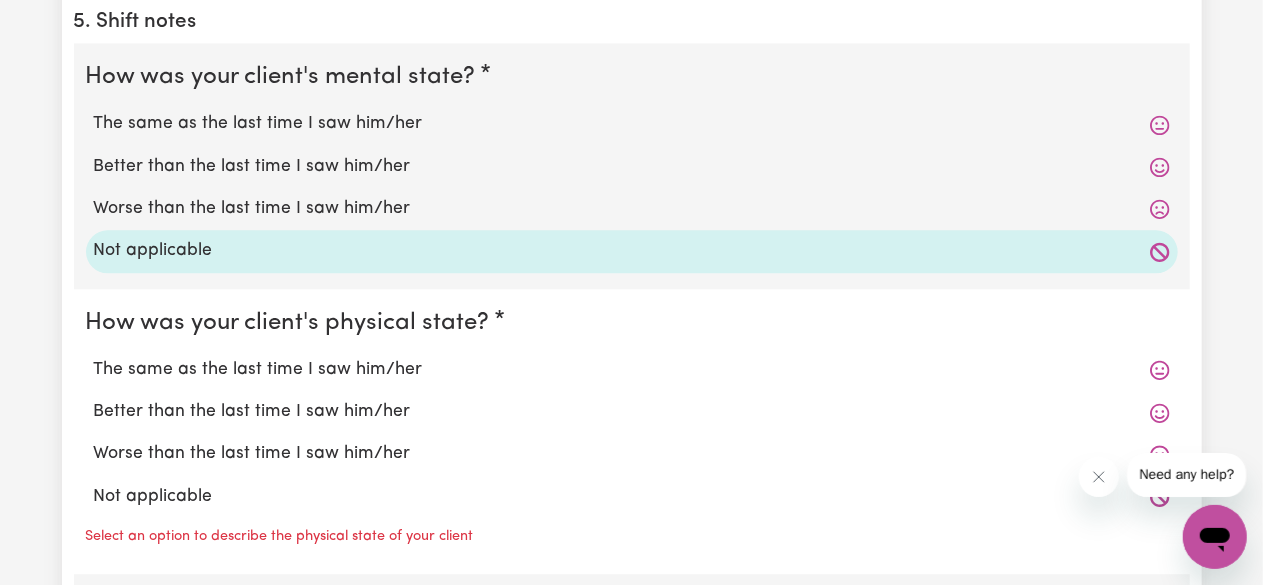 scroll, scrollTop: 2187, scrollLeft: 0, axis: vertical 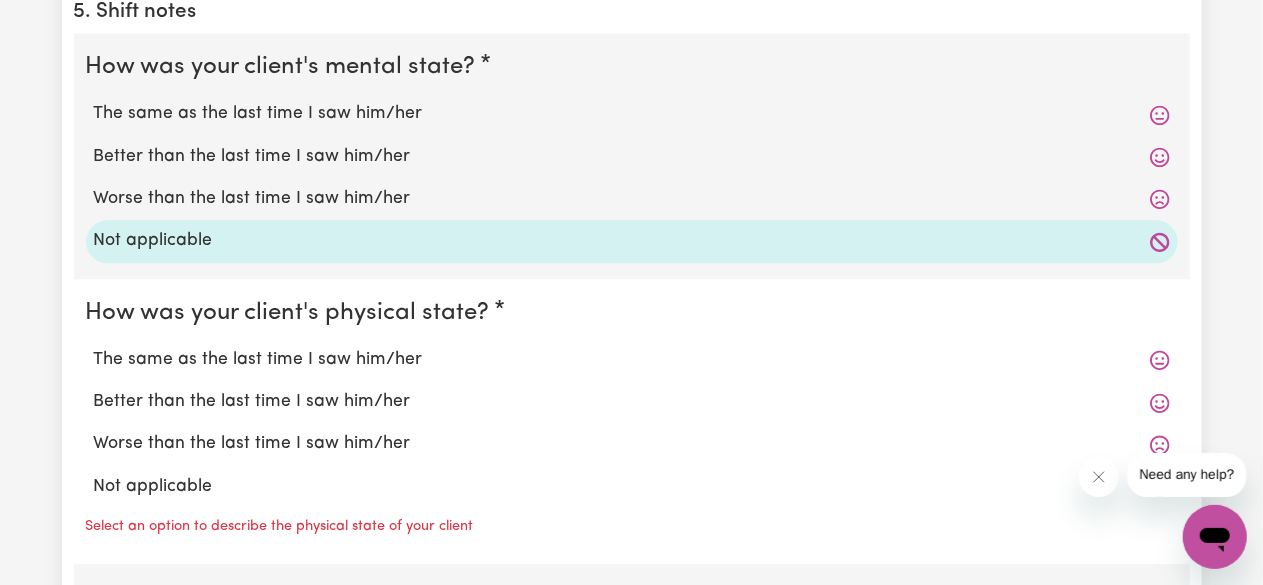 click on "Not applicable" at bounding box center [632, 487] 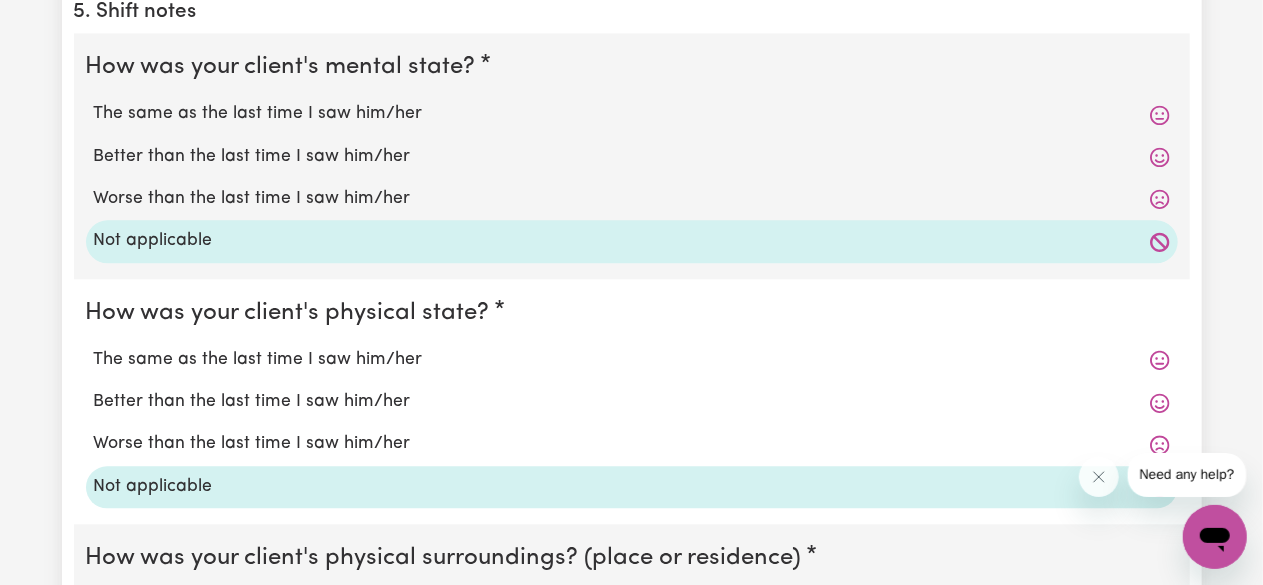 scroll, scrollTop: 2500, scrollLeft: 0, axis: vertical 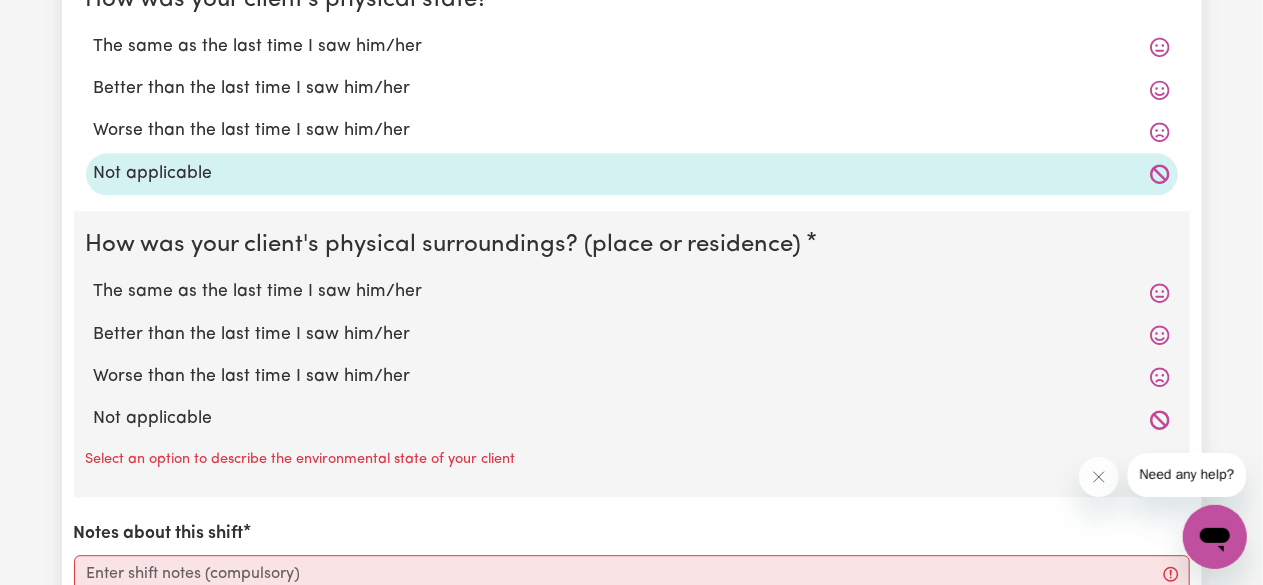 click on "Not applicable" at bounding box center (632, 419) 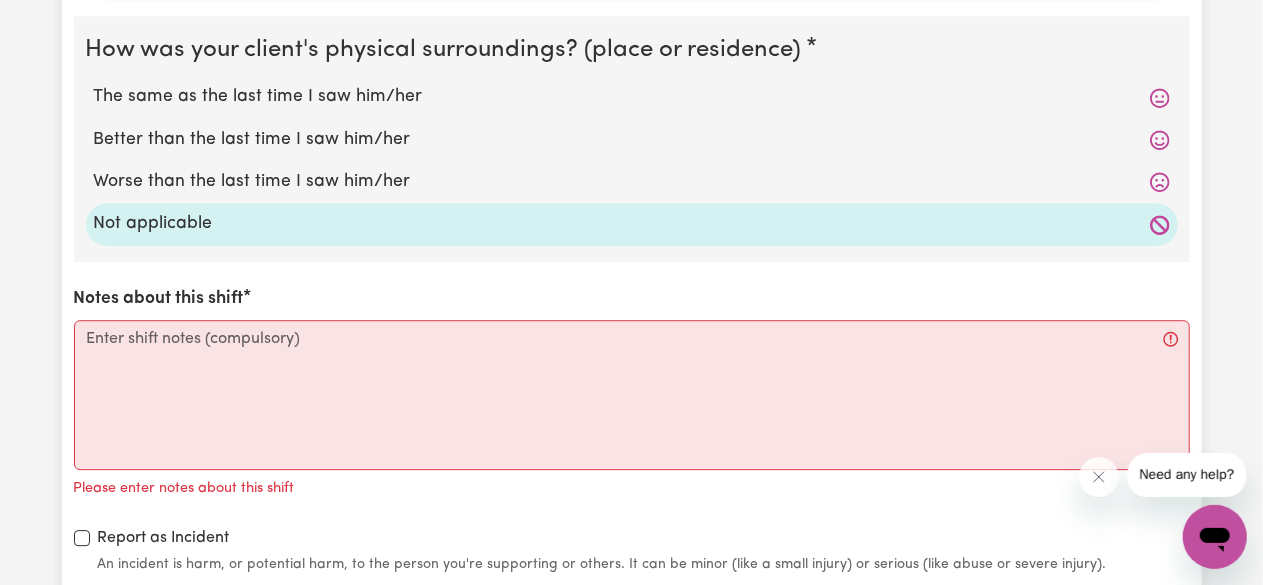 scroll, scrollTop: 2740, scrollLeft: 0, axis: vertical 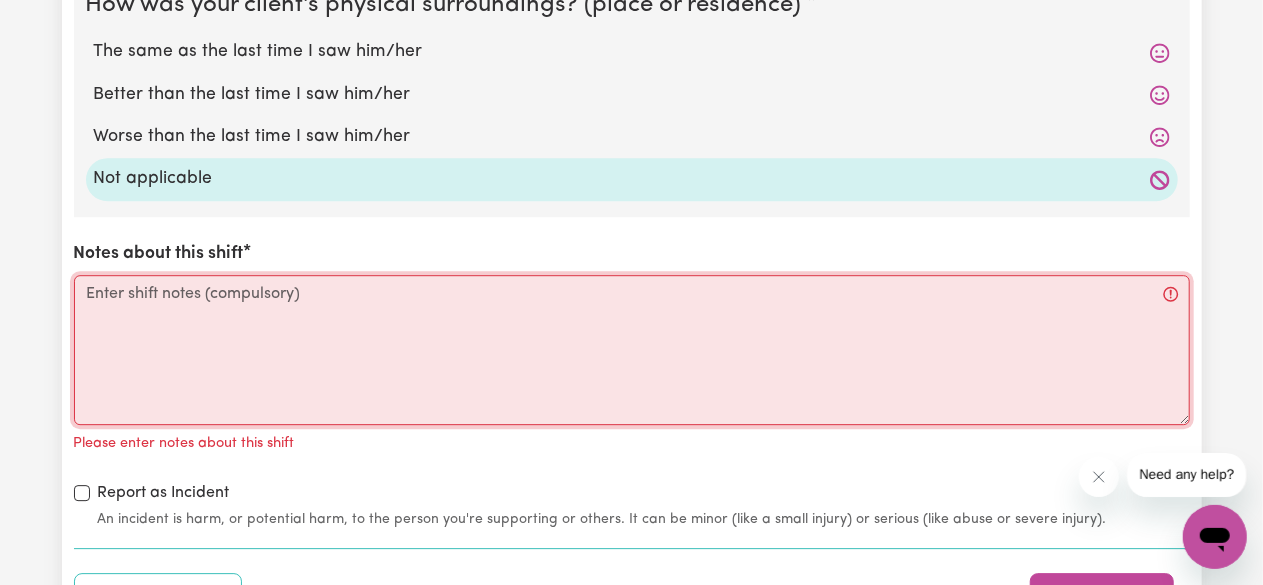 click on "Notes about this shift" at bounding box center [632, 350] 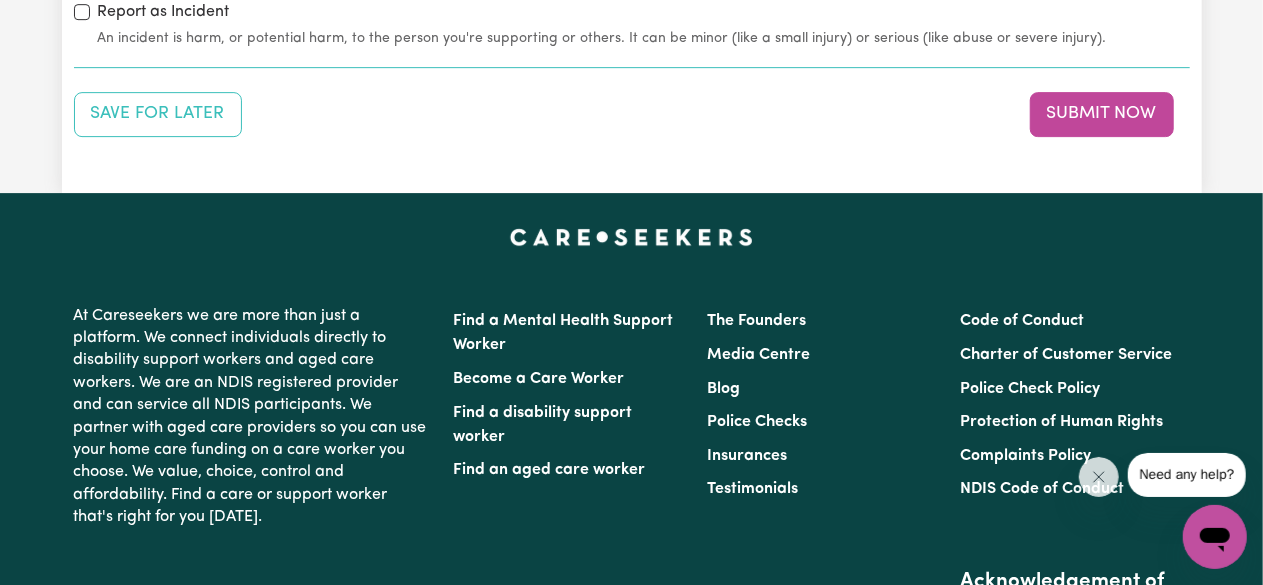 scroll, scrollTop: 3218, scrollLeft: 0, axis: vertical 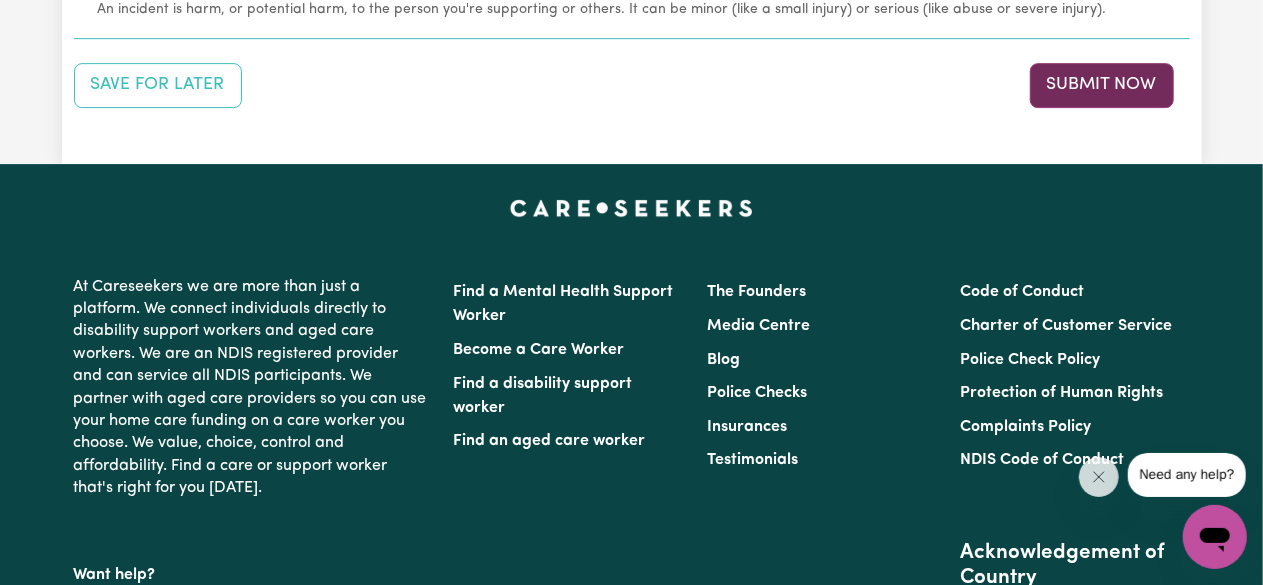 type on "Notes in the provider's app." 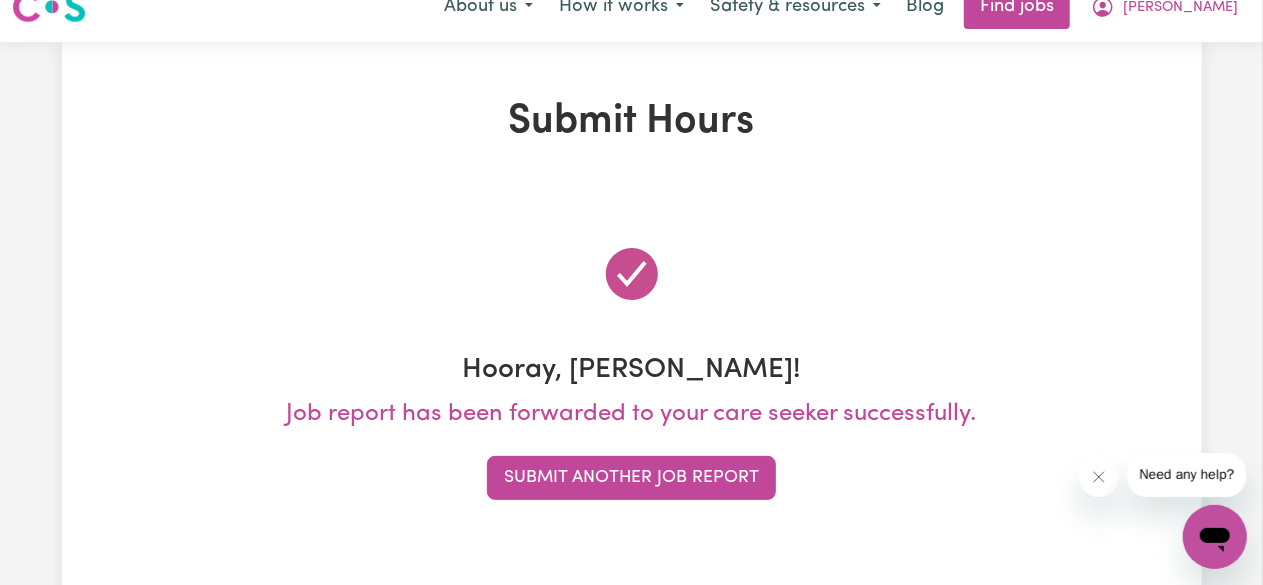 scroll, scrollTop: 0, scrollLeft: 0, axis: both 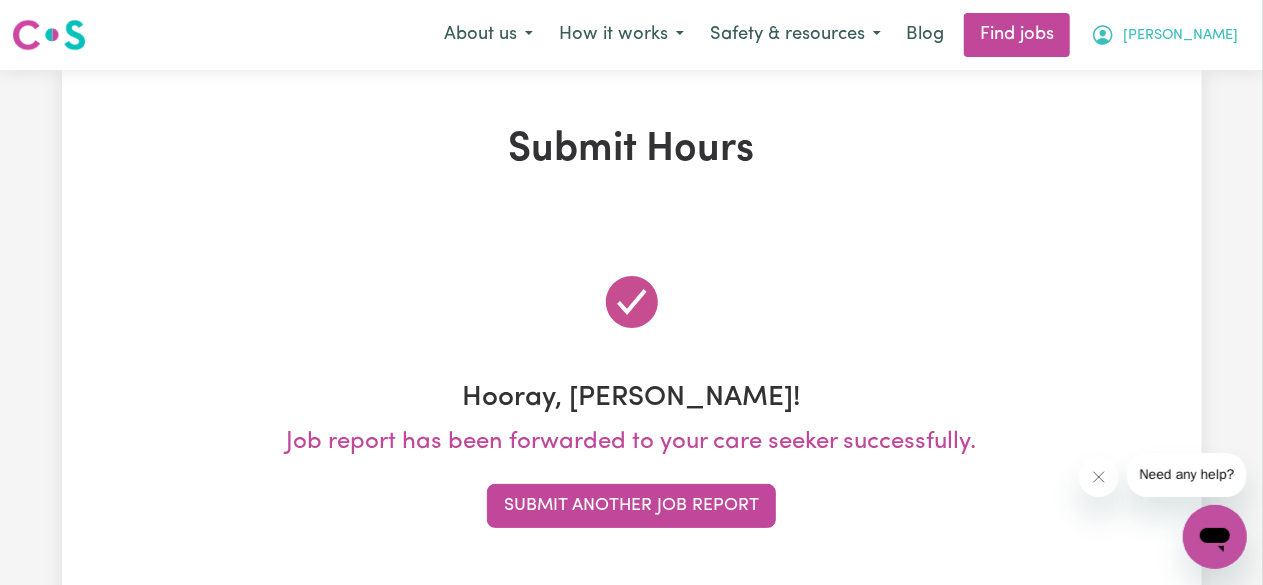 click on "[PERSON_NAME]" at bounding box center (1164, 35) 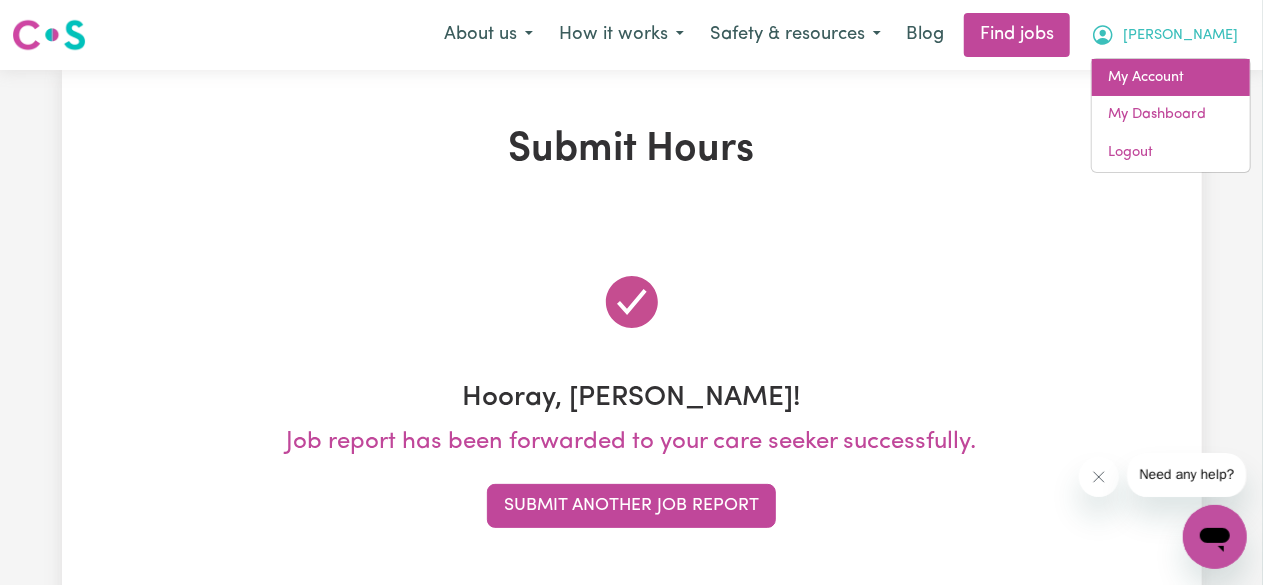 click on "My Account" at bounding box center [1171, 78] 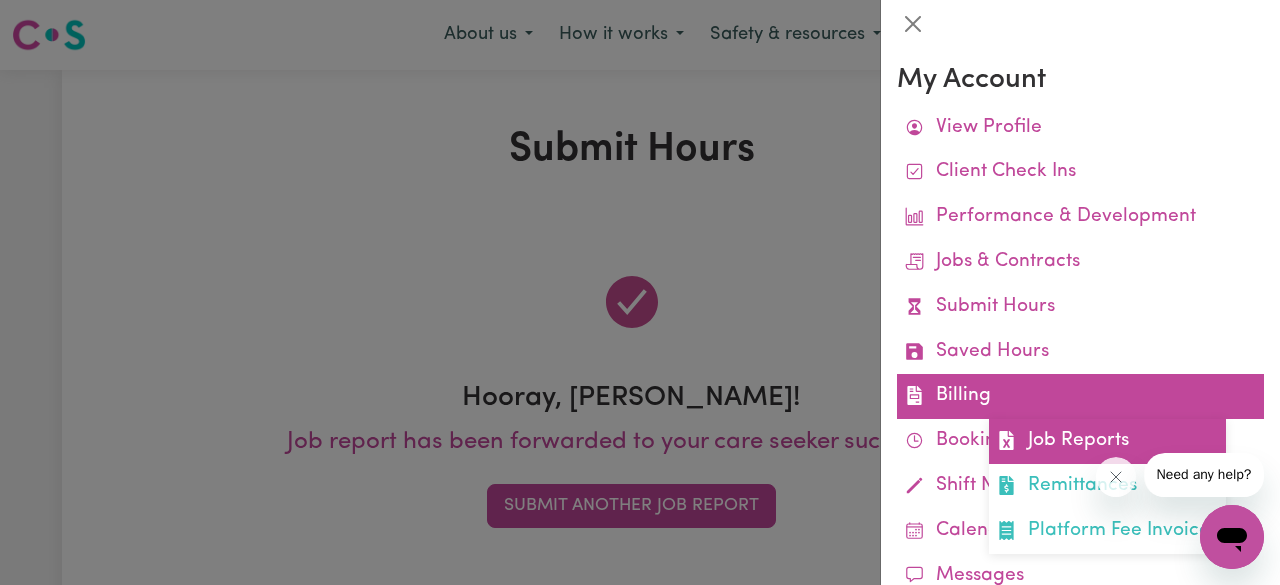 click on "Job Reports" at bounding box center (1107, 441) 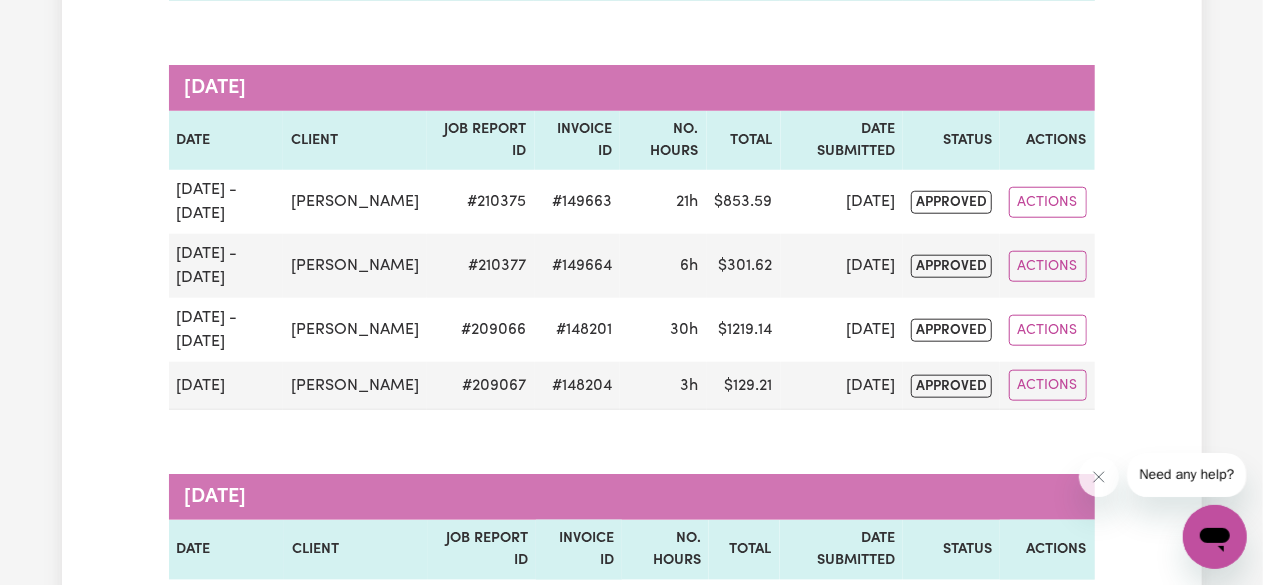 scroll, scrollTop: 4671, scrollLeft: 0, axis: vertical 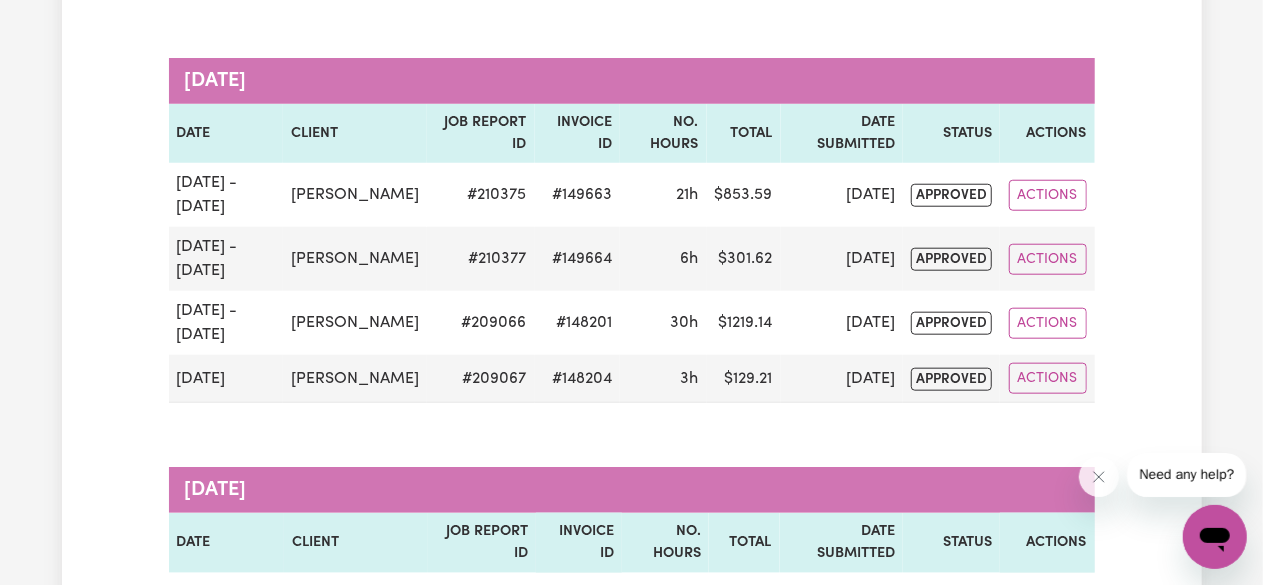 click on "Load More" at bounding box center (632, 717) 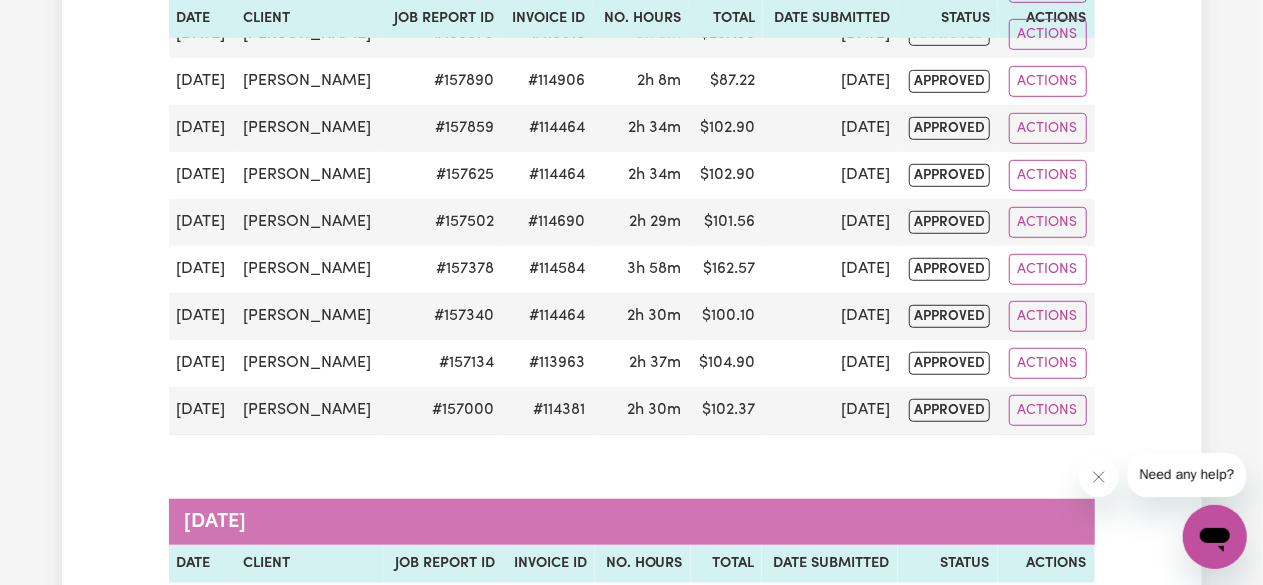 scroll, scrollTop: 8193, scrollLeft: 0, axis: vertical 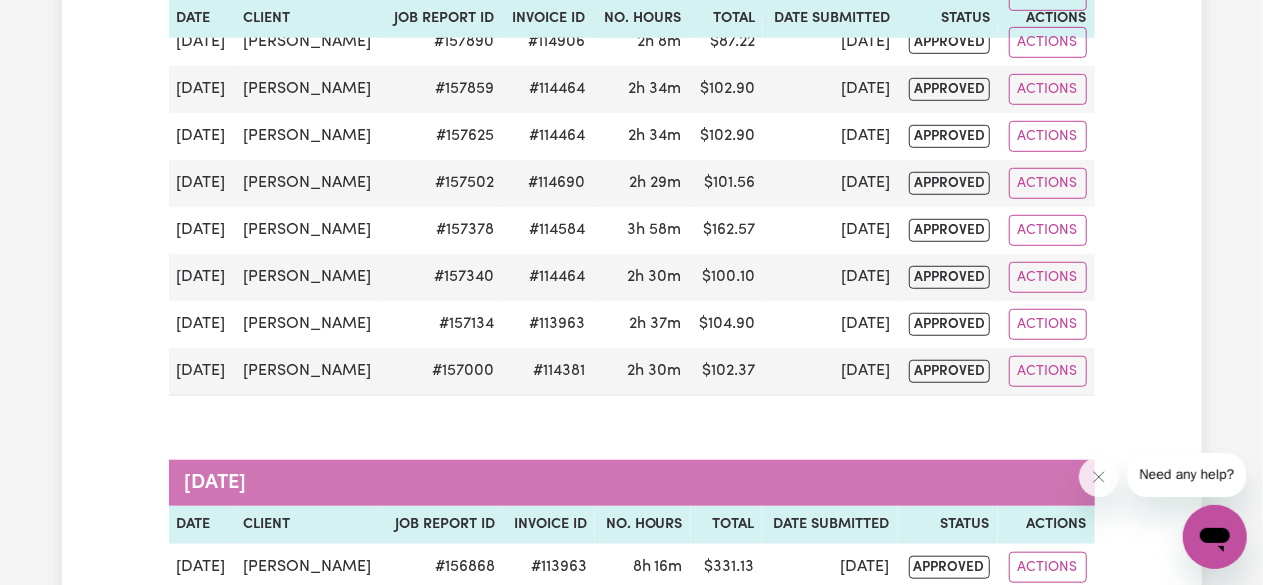click on "Load More" at bounding box center [632, 718] 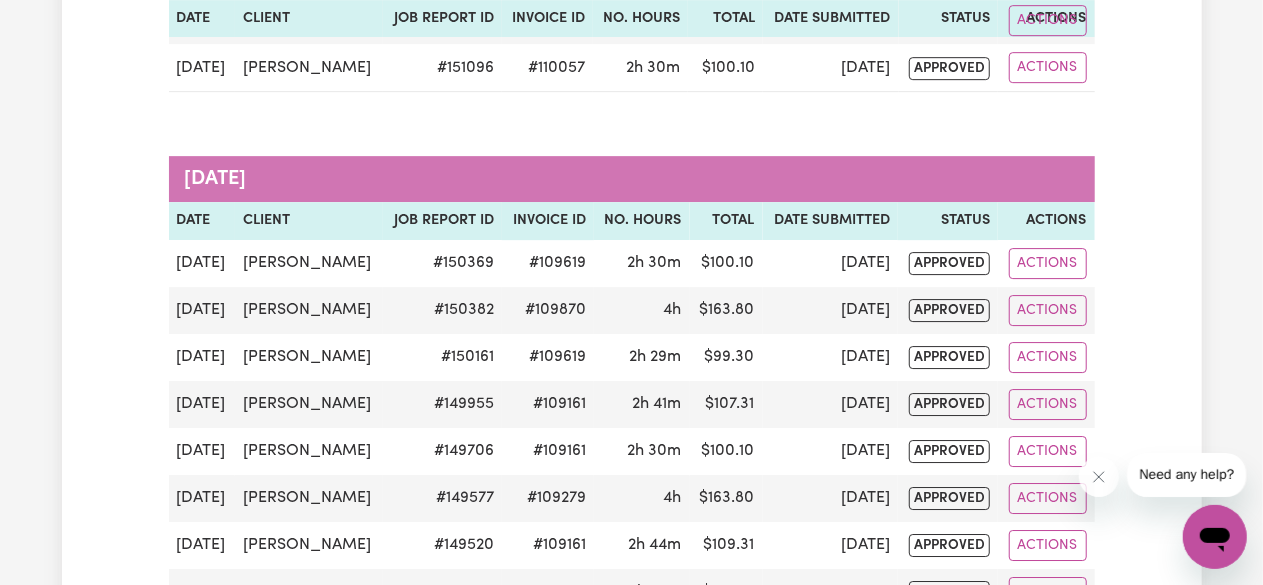 scroll, scrollTop: 10743, scrollLeft: 0, axis: vertical 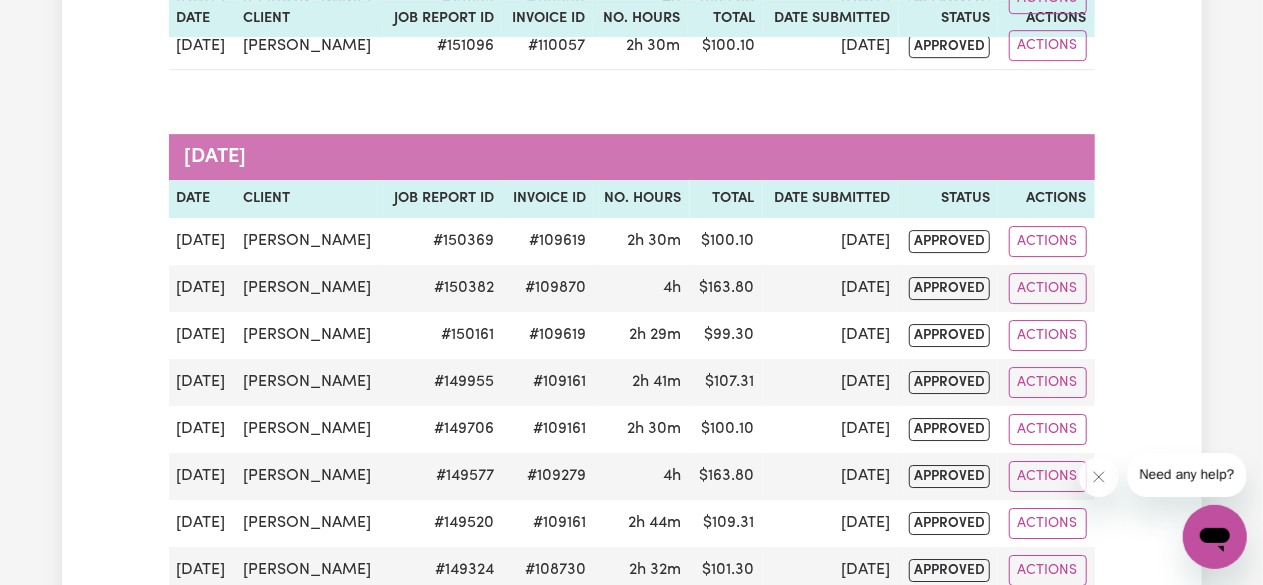 click on "Load More" at bounding box center [632, 815] 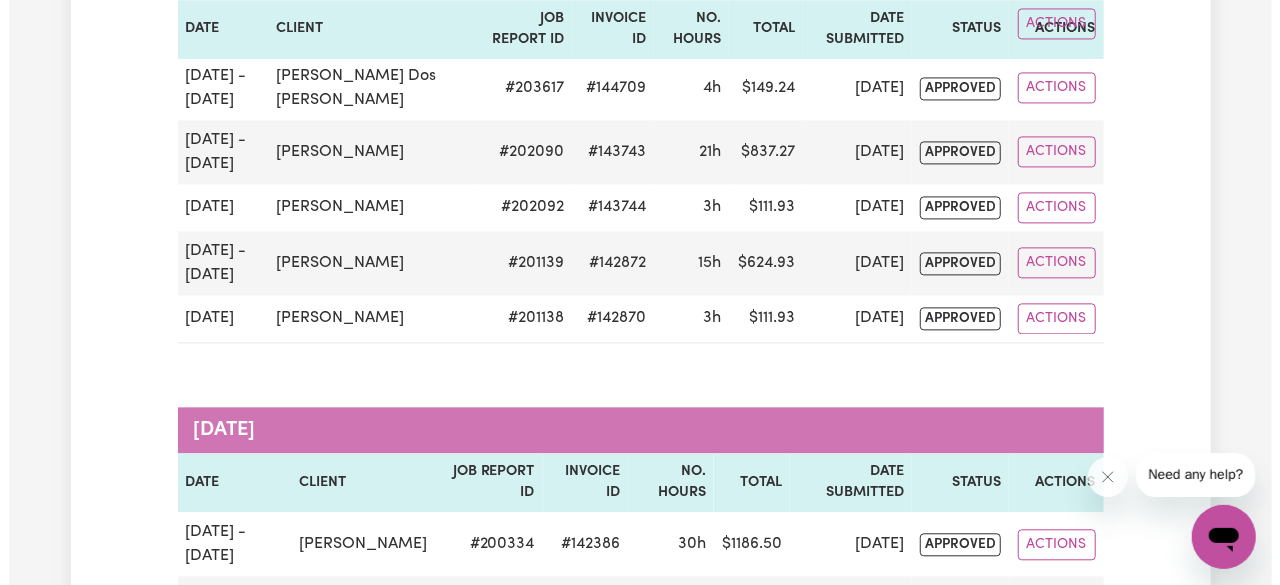 scroll, scrollTop: 5849, scrollLeft: 0, axis: vertical 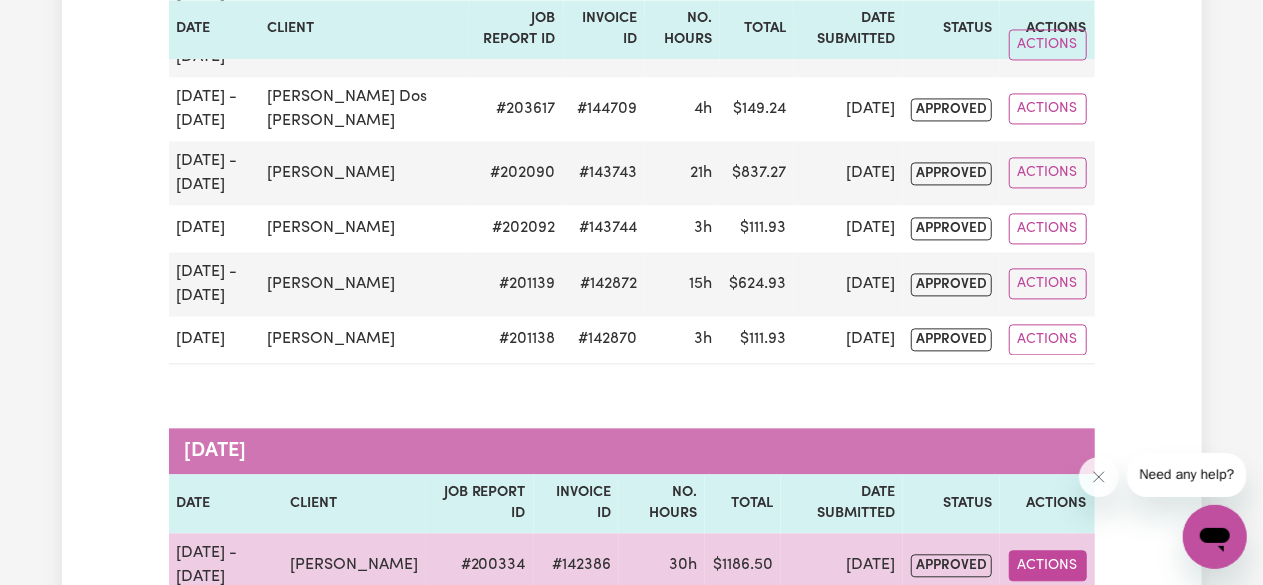 click on "Actions" at bounding box center [1048, 565] 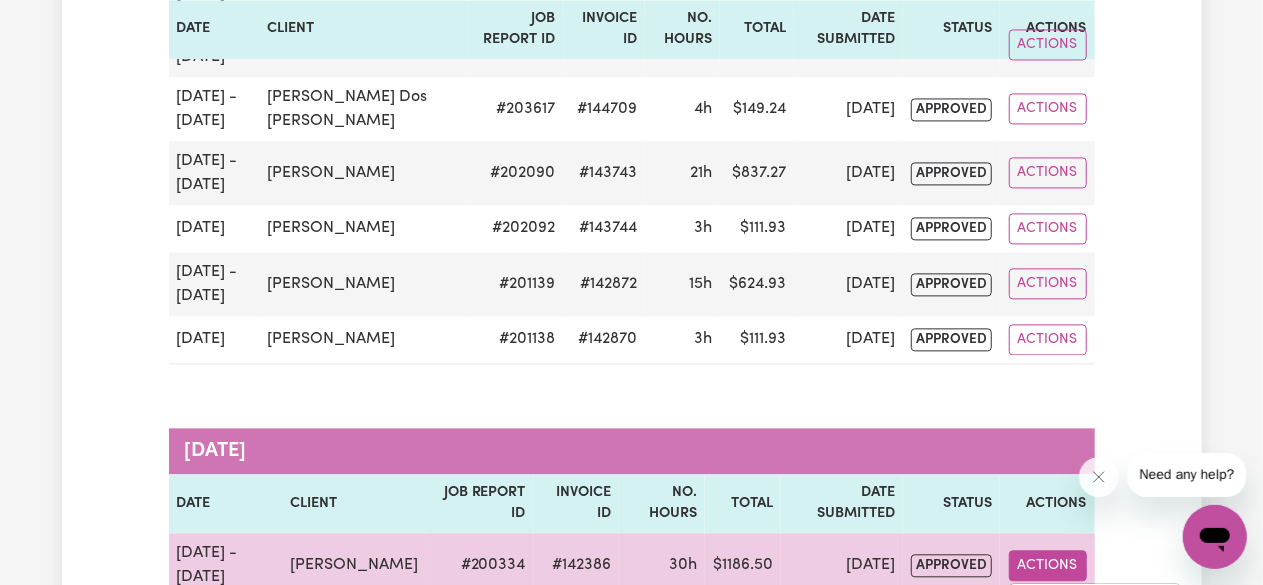 click on "View Job Report" at bounding box center (1095, 611) 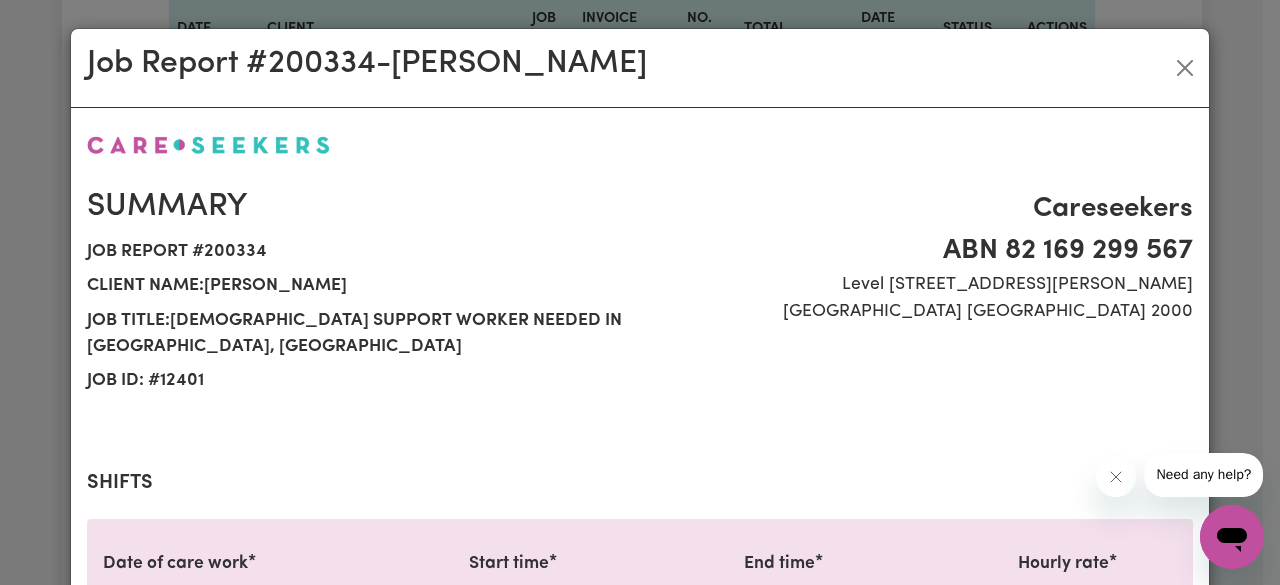 select on "41-Weekday" 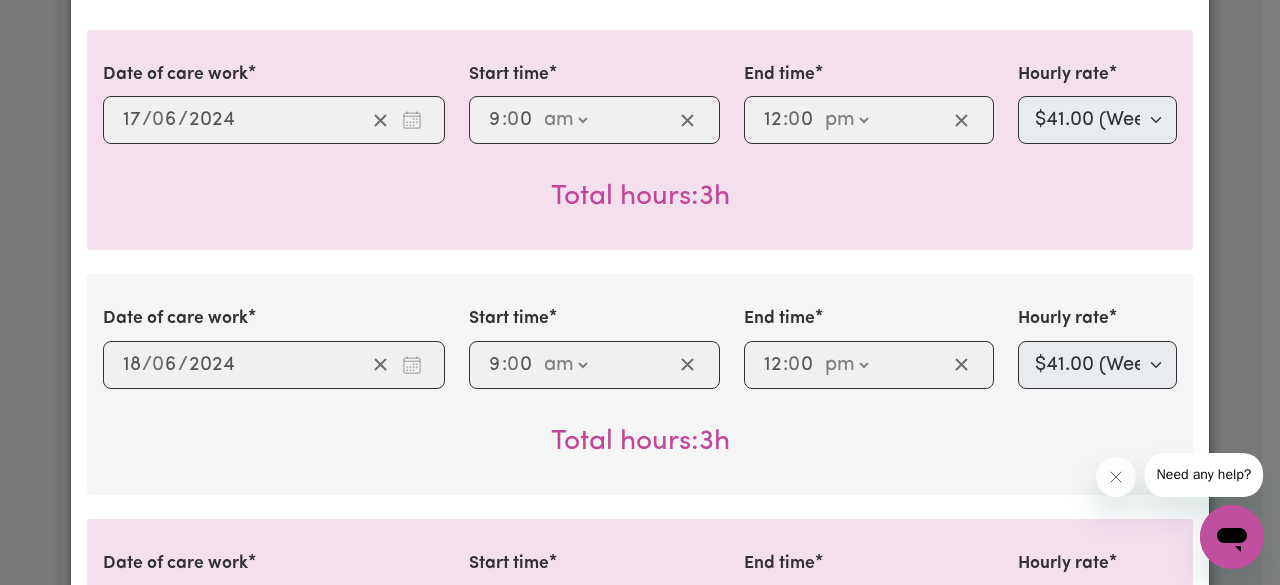 scroll, scrollTop: 0, scrollLeft: 0, axis: both 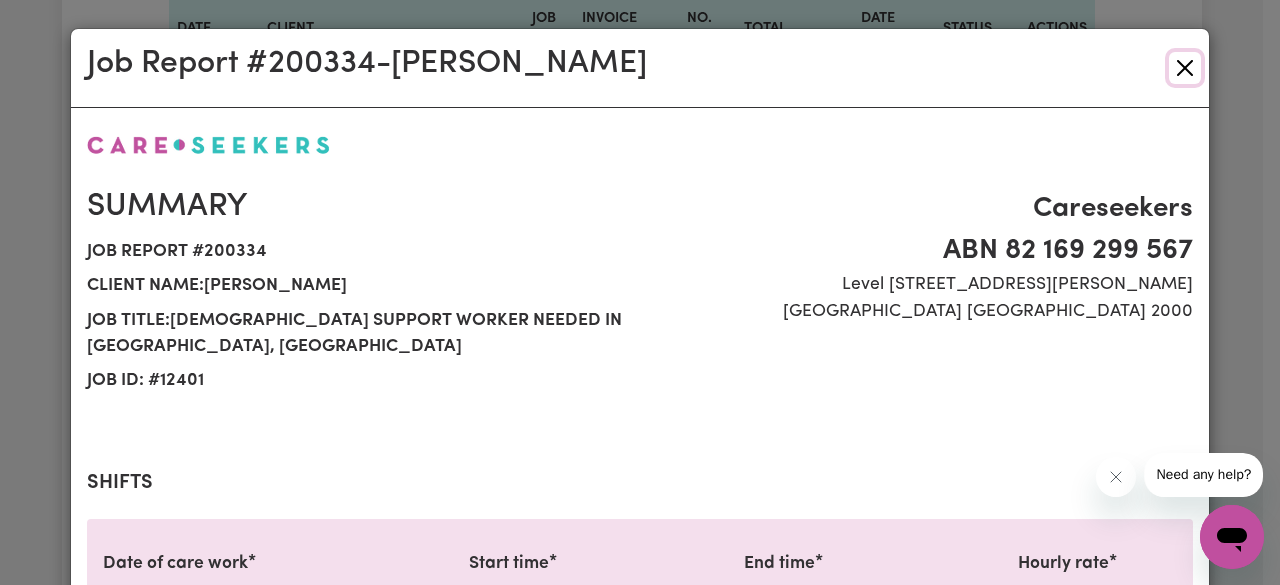 click at bounding box center (1185, 68) 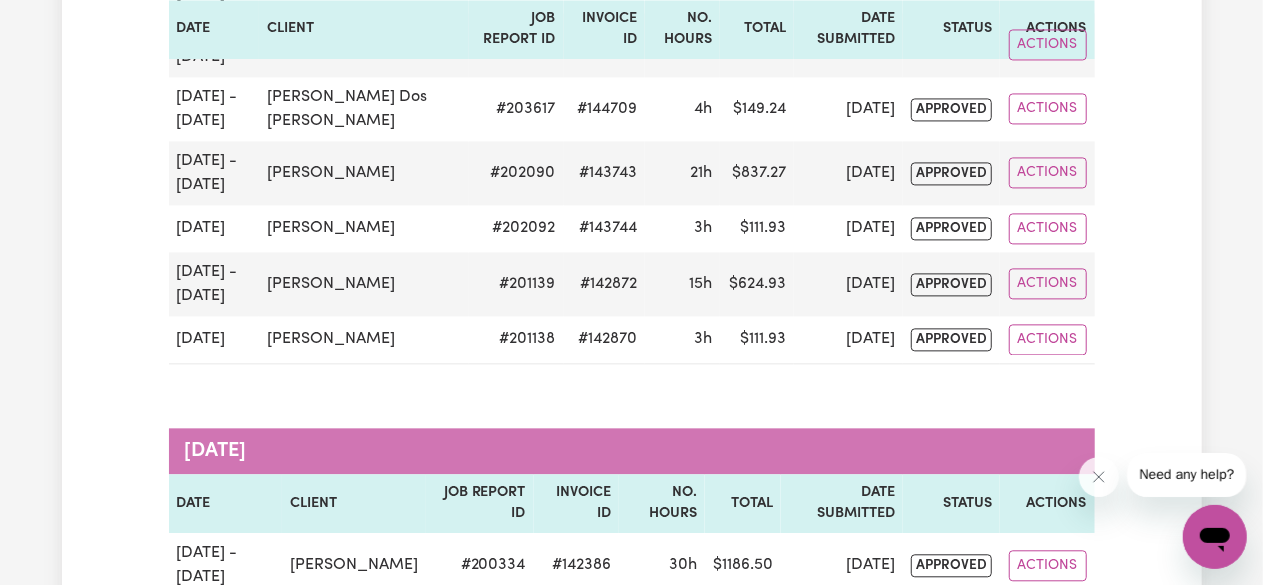click on "Actions" at bounding box center (1048, 693) 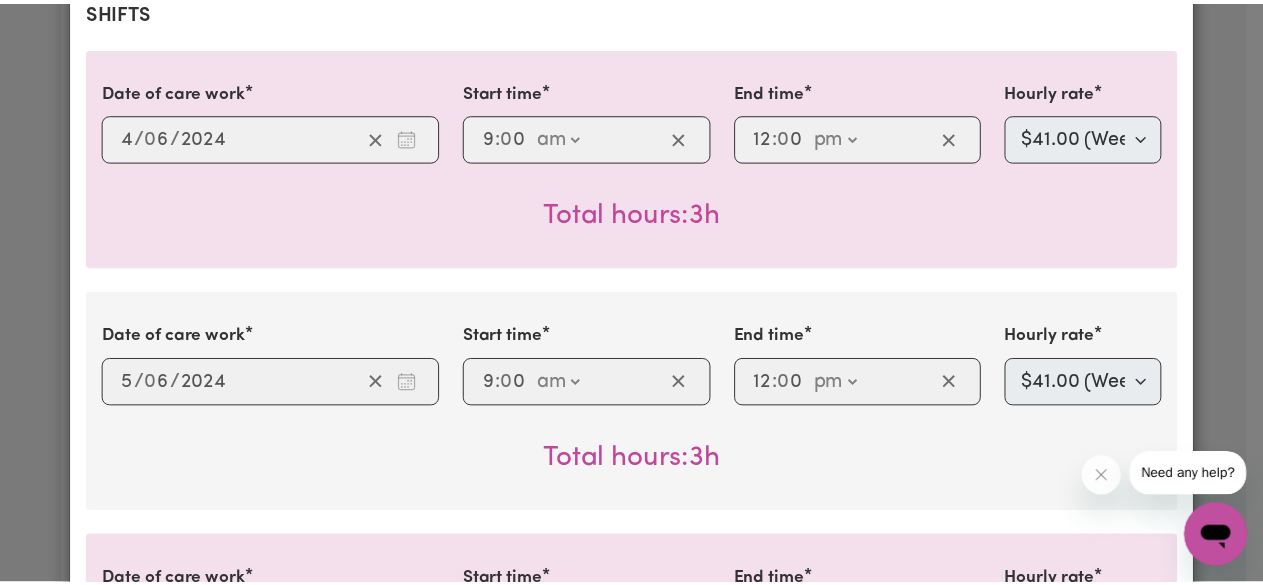 scroll, scrollTop: 0, scrollLeft: 0, axis: both 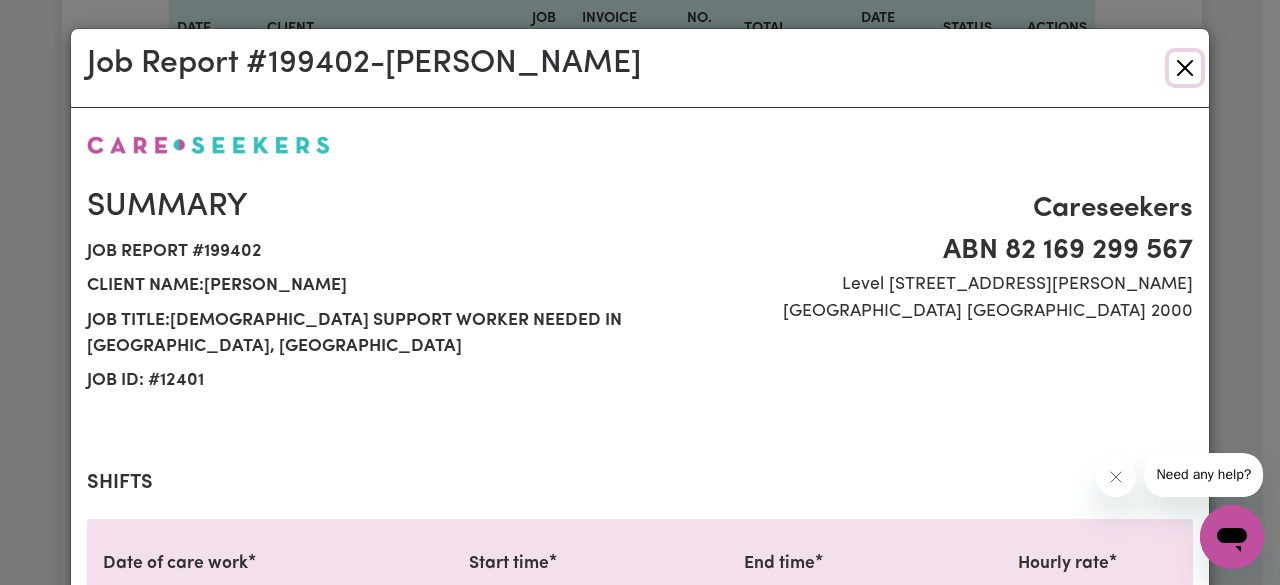 click at bounding box center [1185, 68] 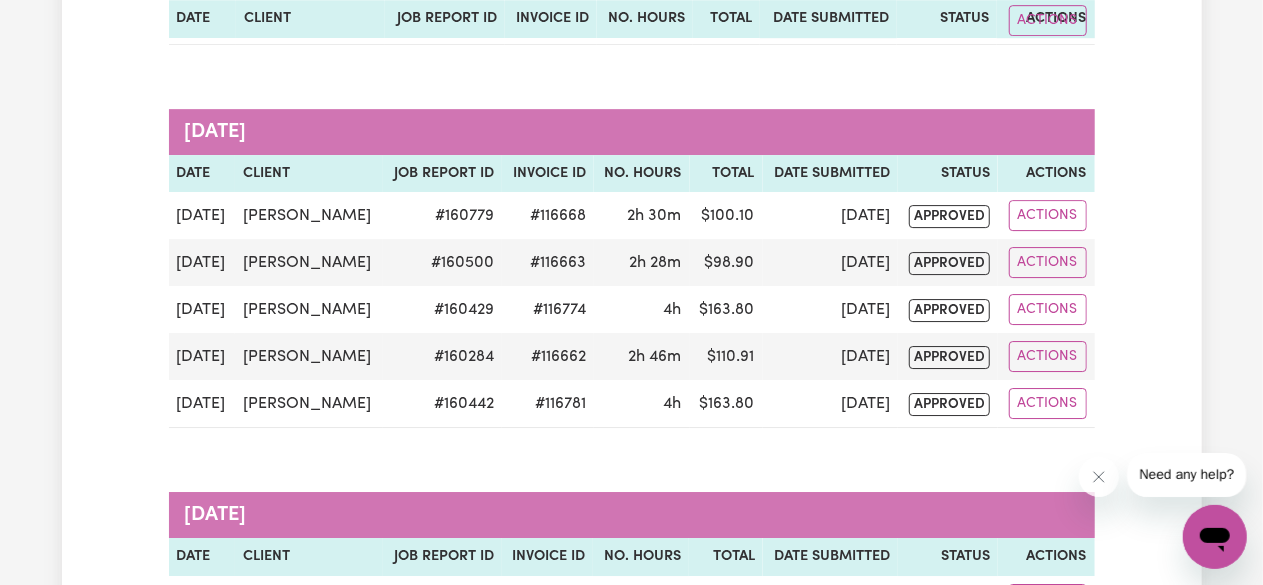 scroll, scrollTop: 6980, scrollLeft: 0, axis: vertical 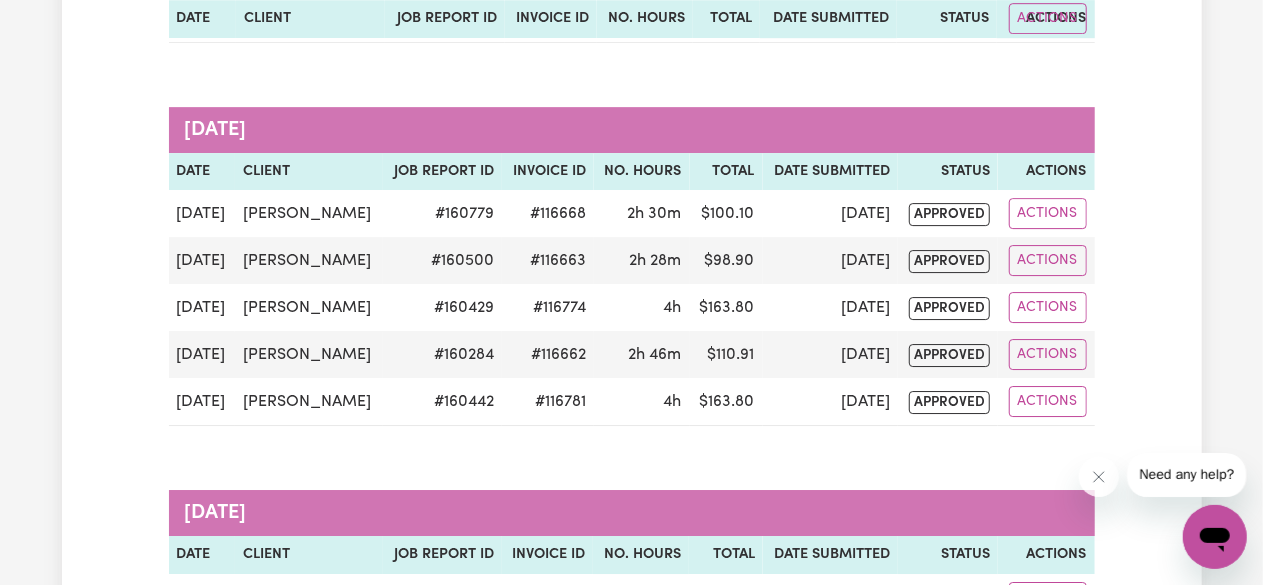 click on "Group by: Date Care Seeker Status Search Export [DATE] Date Client Job Report ID Invoice ID No. Hours Total Date Submitted Status Actions [DATE] - [DATE] [PERSON_NAME] # 236102 6h  $ 308.34 [DATE] submitted Actions [DATE] Date Client Job Report ID Invoice ID No. Hours Total Date Submitted Status Actions [DATE] - [DATE] [PERSON_NAME] # 234954 #167622 27h  $ 1640.01 [DATE] approved Actions [DATE] Perry Sermon # 235971 2h  $ 81.90 [DATE] submitted Actions [DATE] - [DATE] [PERSON_NAME] # 233311 #166519 27h  $ 1501.77 [DATE] approved Actions [DATE] Date Client Job Report ID Invoice ID No. Hours Total Date Submitted Status Actions [DATE] - [DATE] [PERSON_NAME] # 231955 #165292 30h  $ 1693.38 [DATE] approved Actions [DATE] - [DATE] [PERSON_NAME] # 230676 #164210 30h  $ 1731.78 [DATE] approved Actions [DATE] Date Client Job Report ID Invoice ID No. Hours Total Date Submitted Status Actions [DATE] - [DATE] [PERSON_NAME] # 229279 #163235 24h  $ 1364.88 [DATE] approved Actions [DATE] - [DATE] [PERSON_NAME] # 227891 #162348 27h  $ 1522.89 # $" at bounding box center (632, -774) 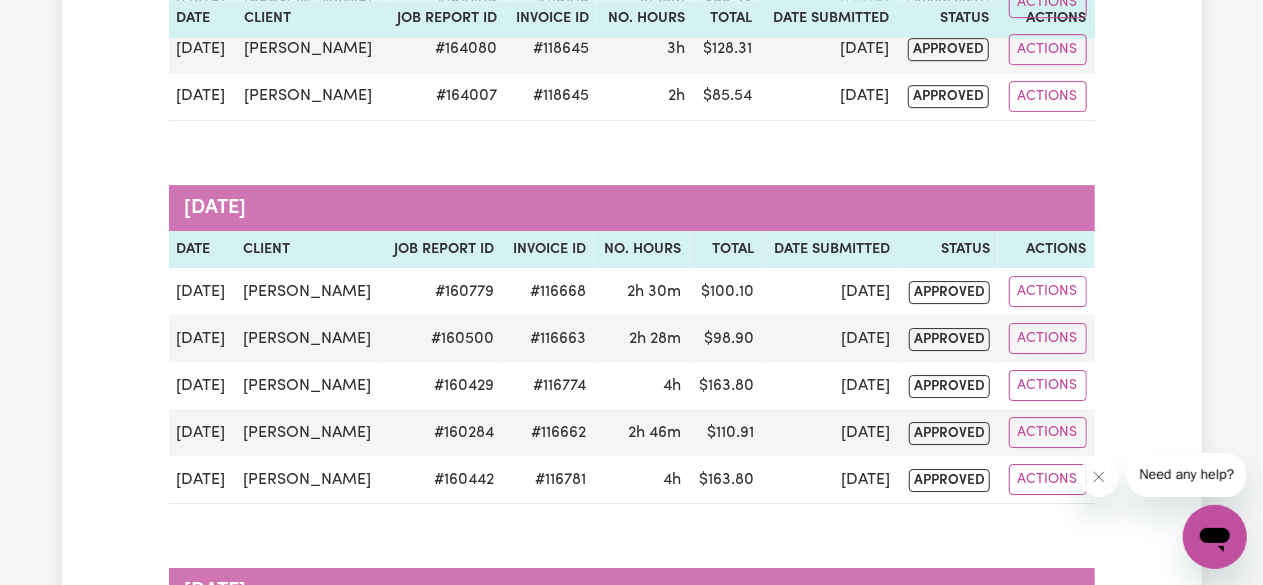 scroll, scrollTop: 6898, scrollLeft: 0, axis: vertical 